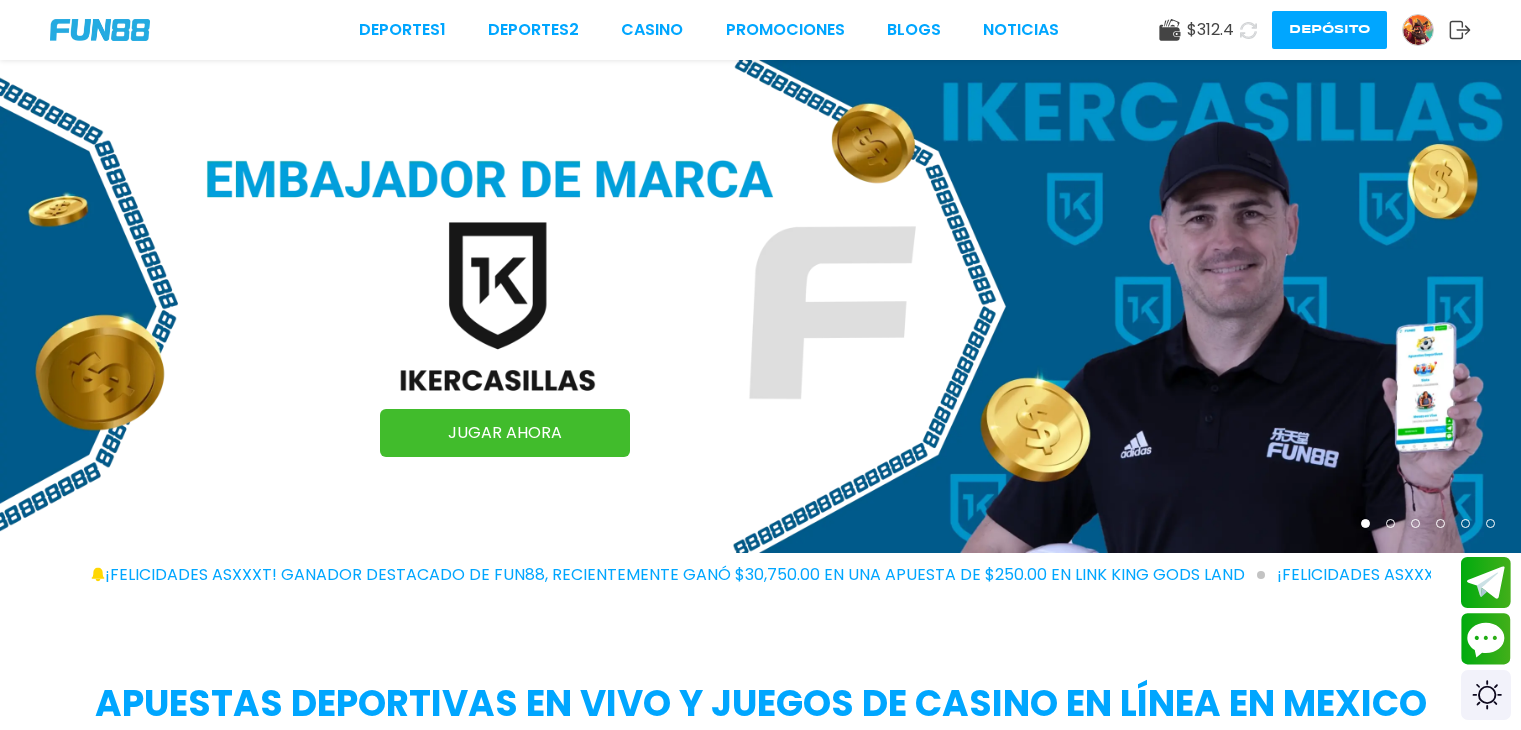 scroll, scrollTop: 0, scrollLeft: 0, axis: both 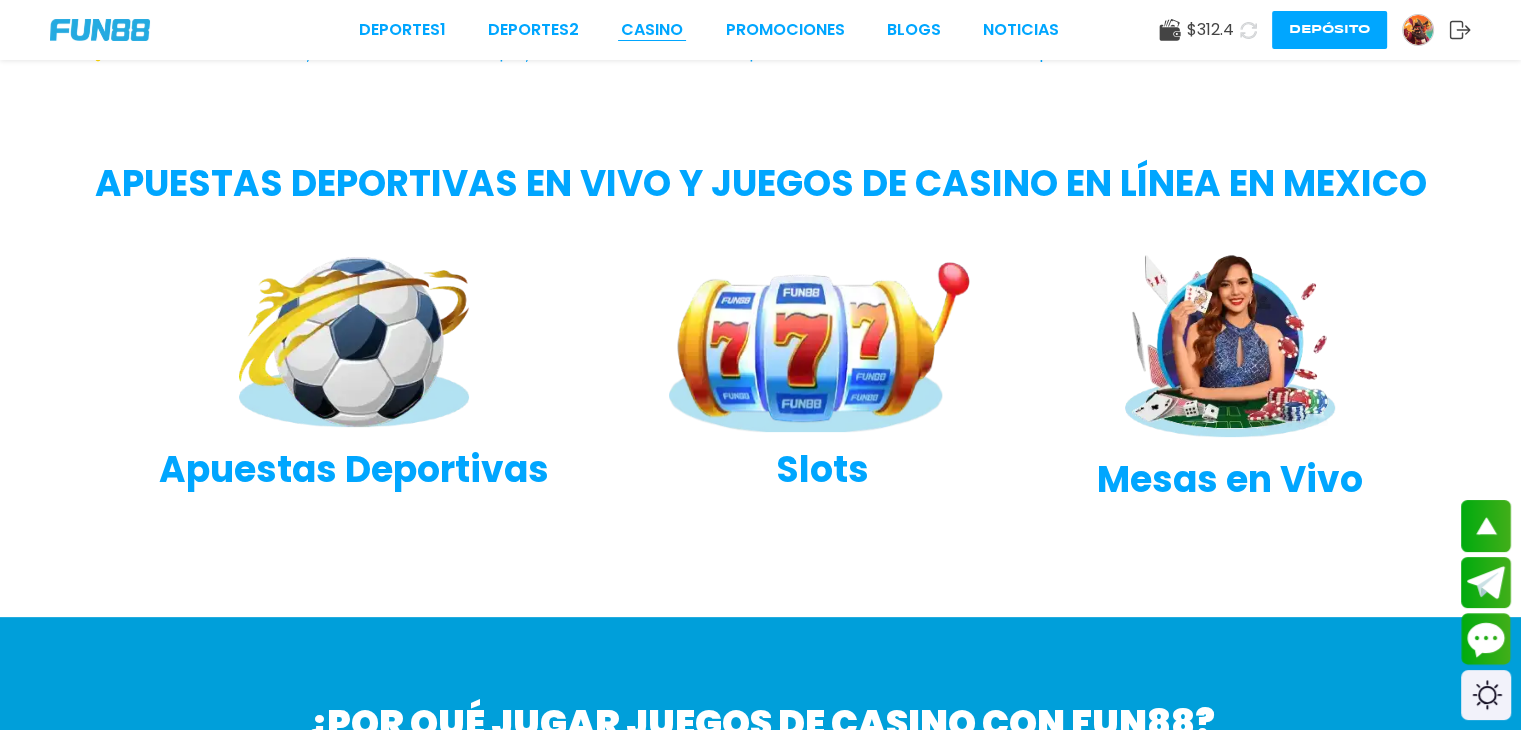 click on "CASINO" at bounding box center (652, 30) 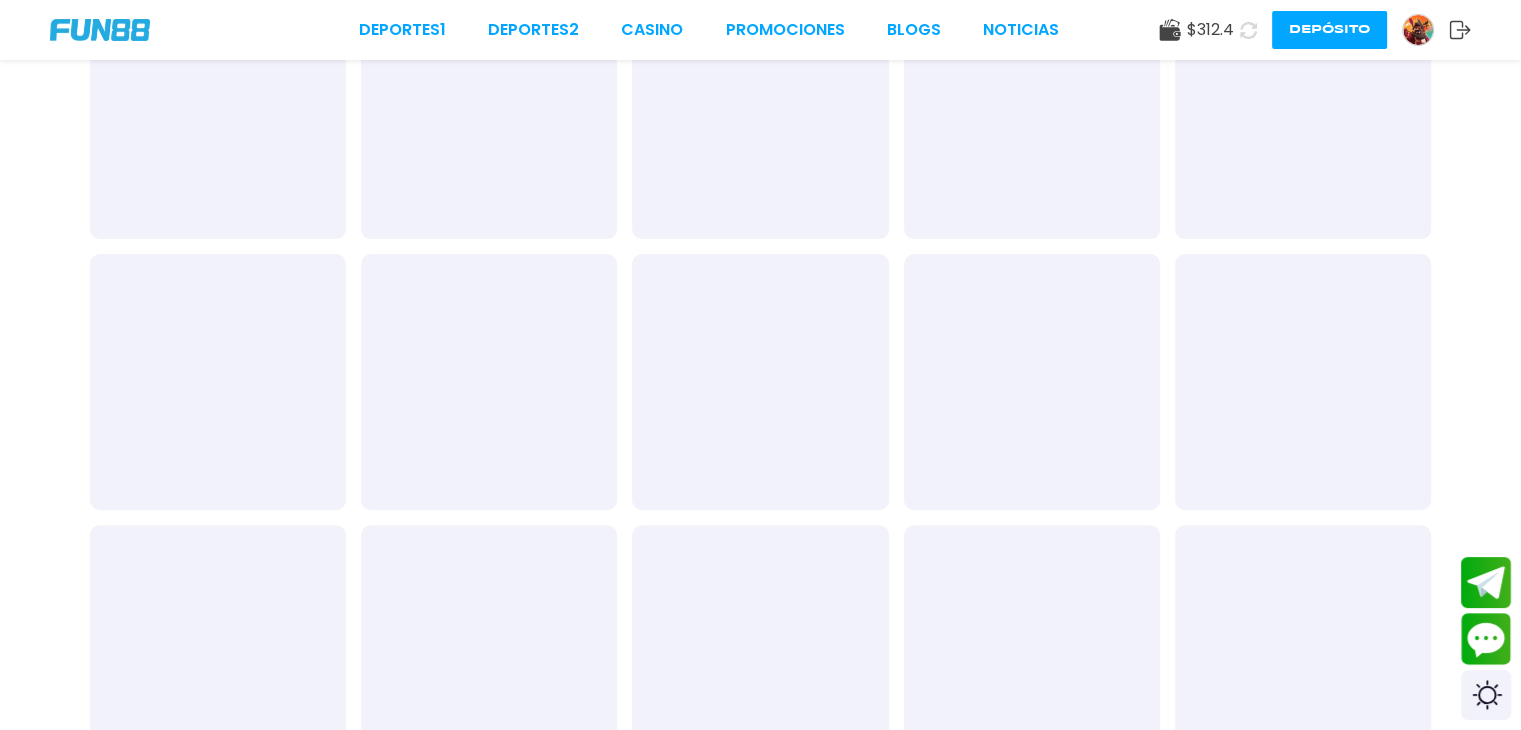 scroll, scrollTop: 0, scrollLeft: 0, axis: both 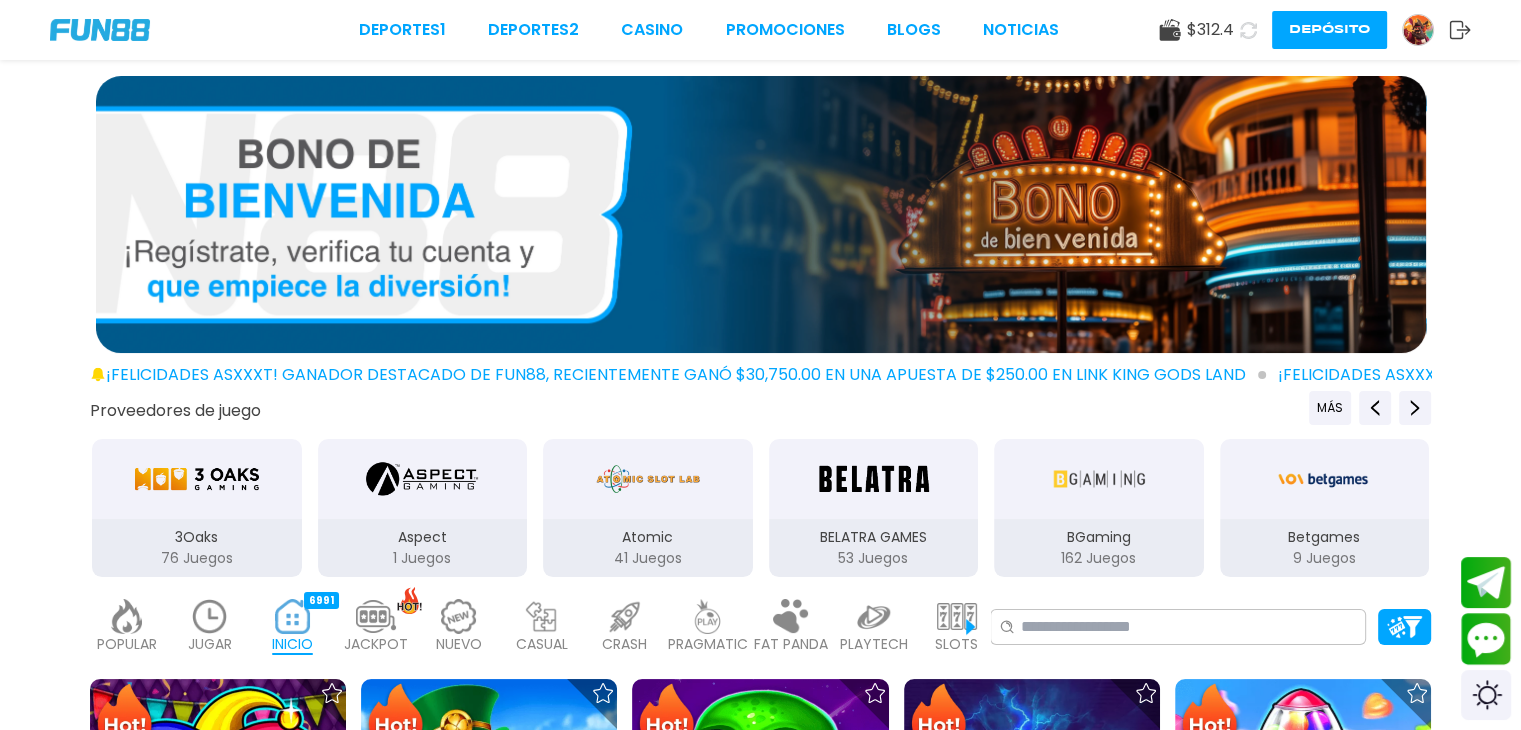 click at bounding box center (210, 616) 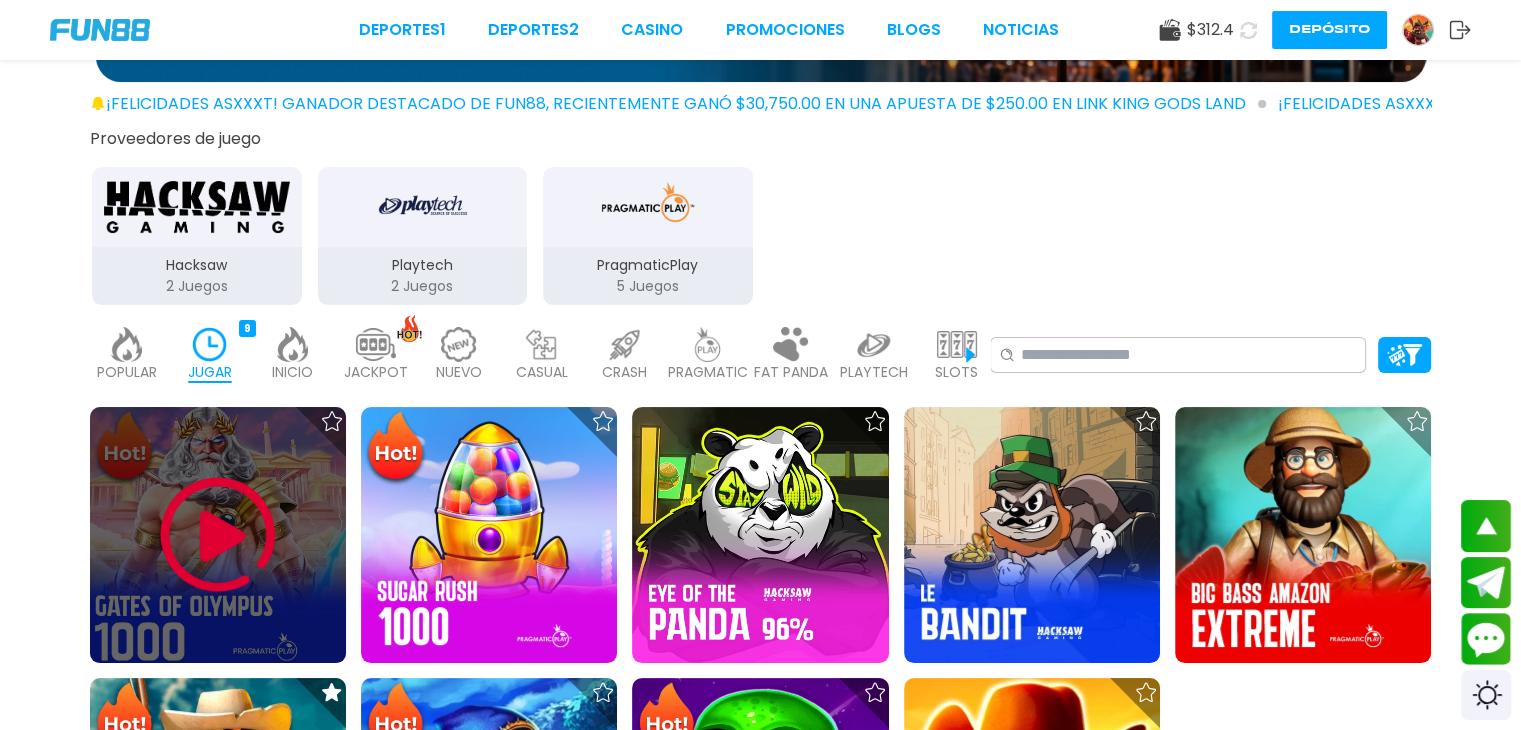 scroll, scrollTop: 320, scrollLeft: 0, axis: vertical 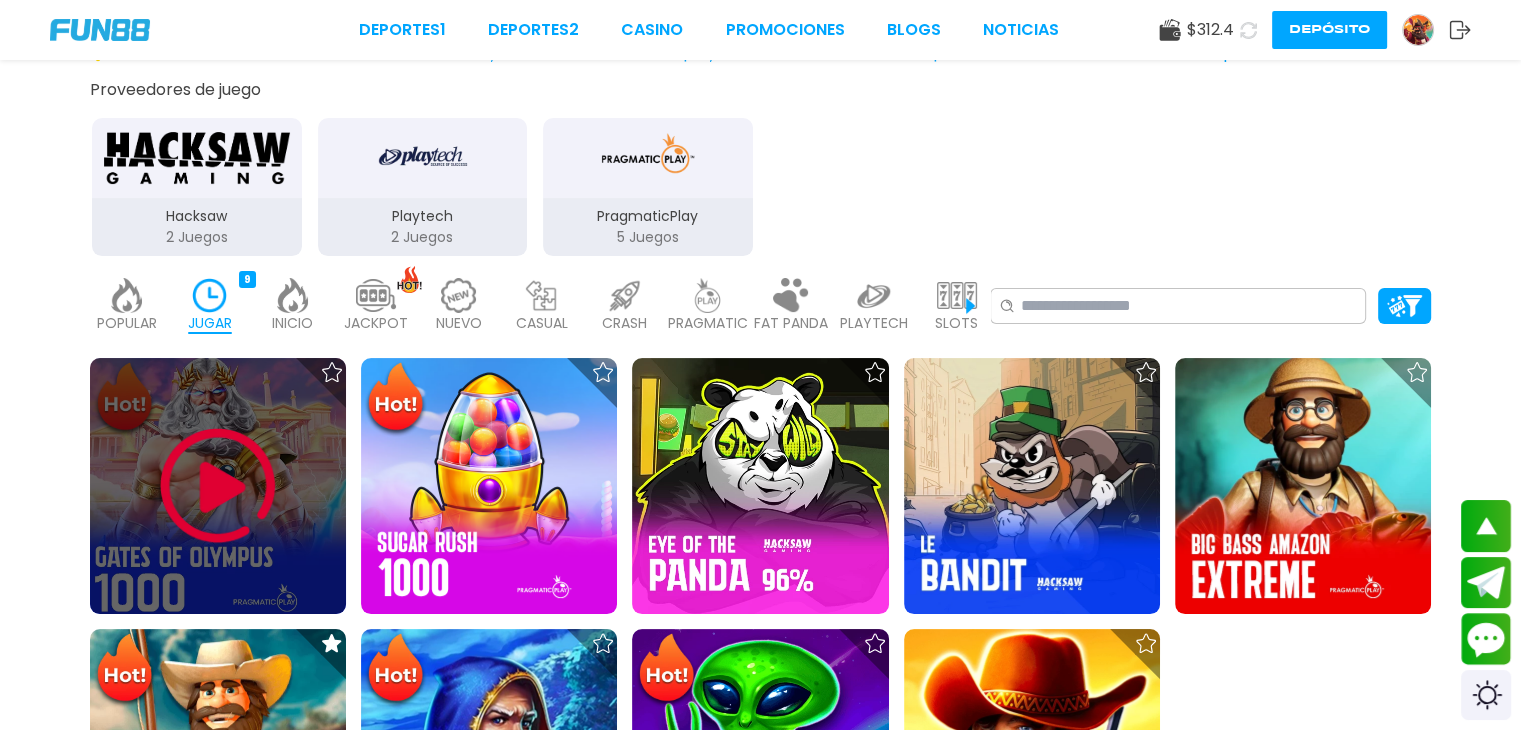 click at bounding box center [218, 486] 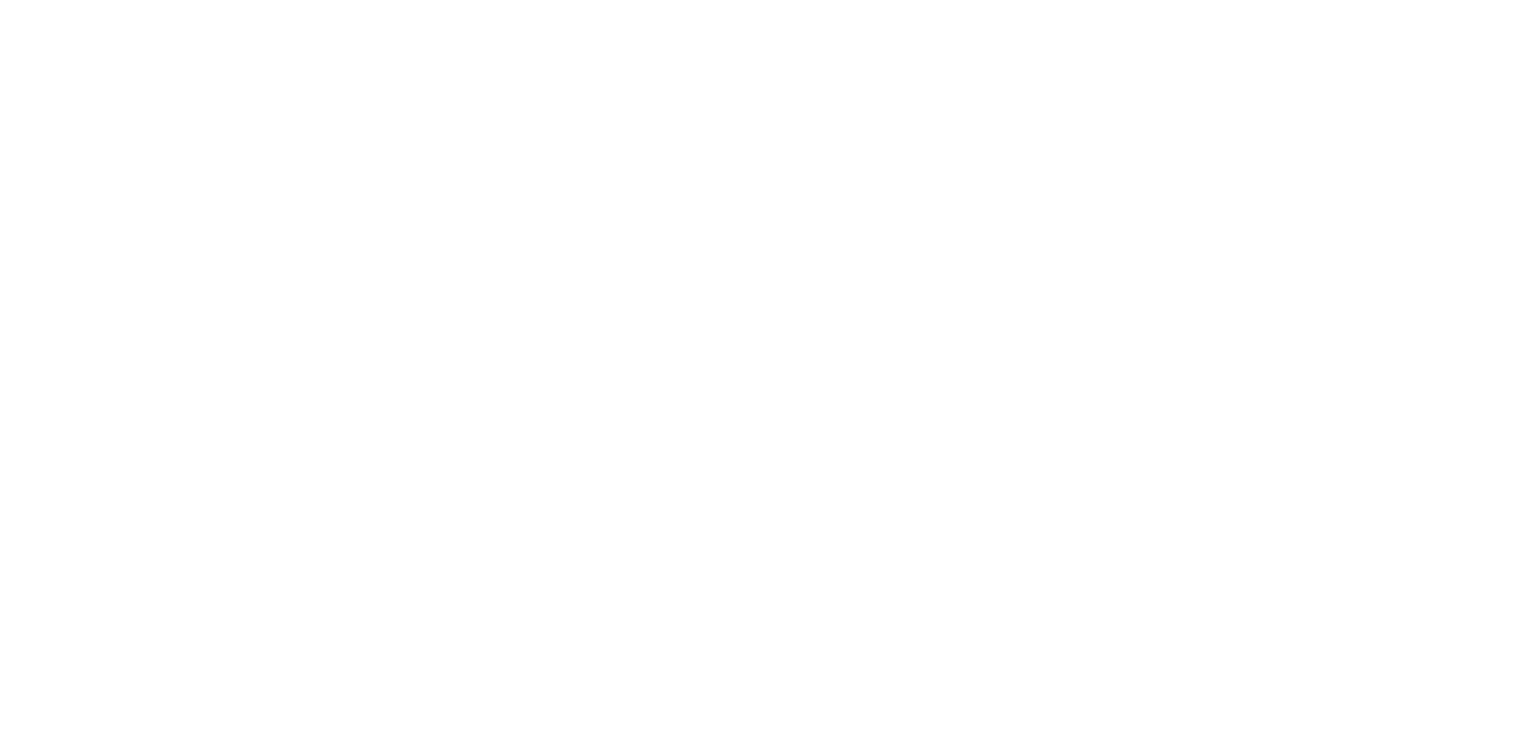 scroll, scrollTop: 0, scrollLeft: 0, axis: both 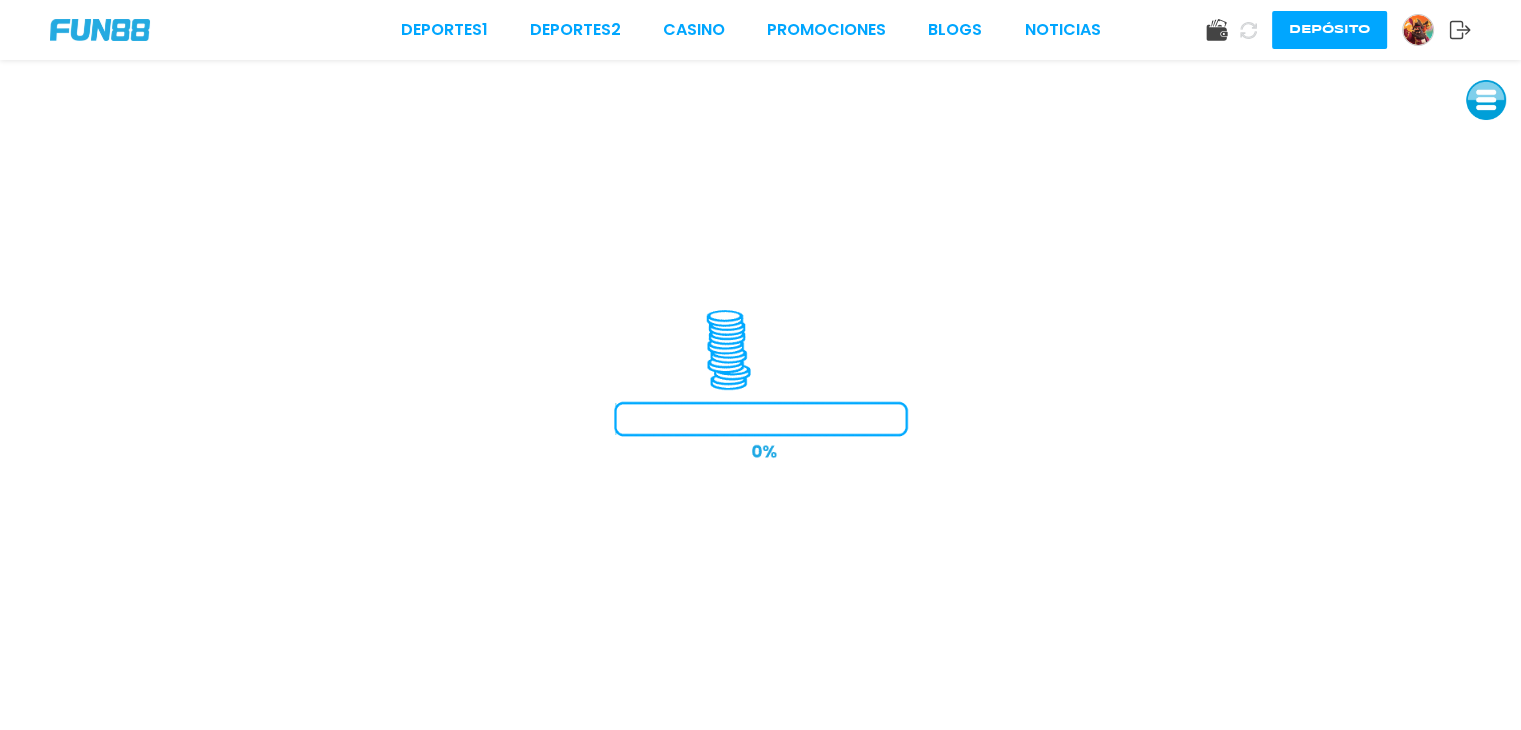 click at bounding box center [1486, 100] 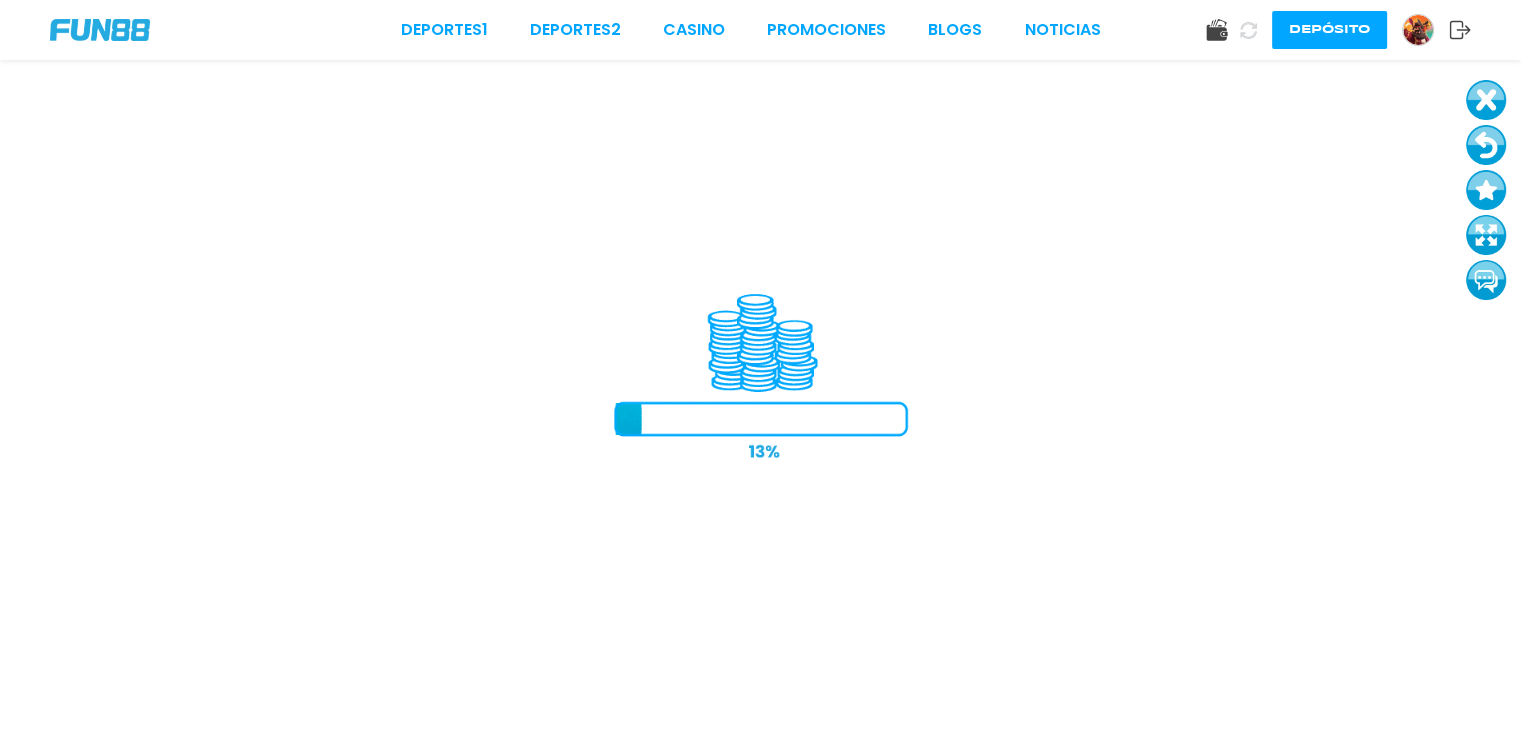 click at bounding box center (1486, 235) 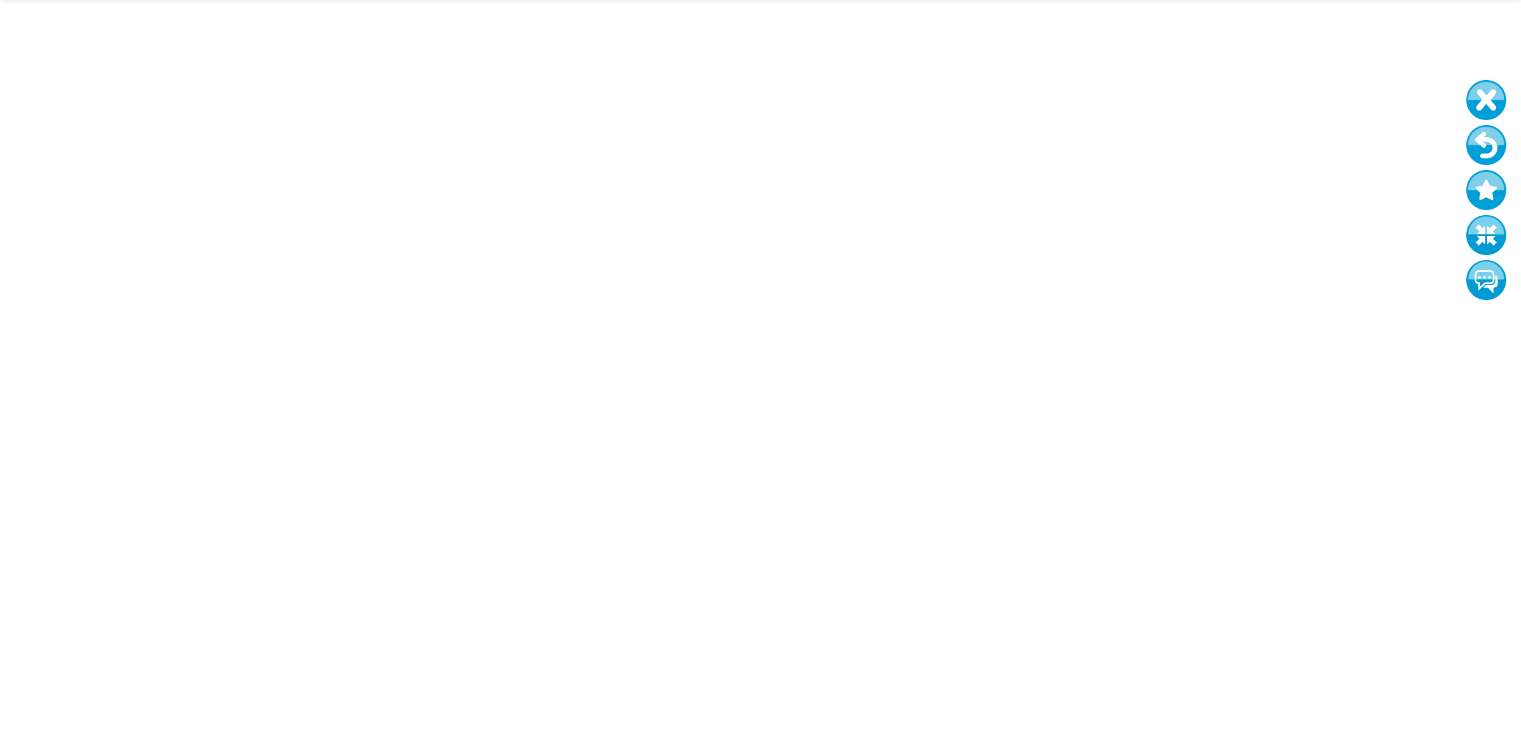 click at bounding box center [1486, 100] 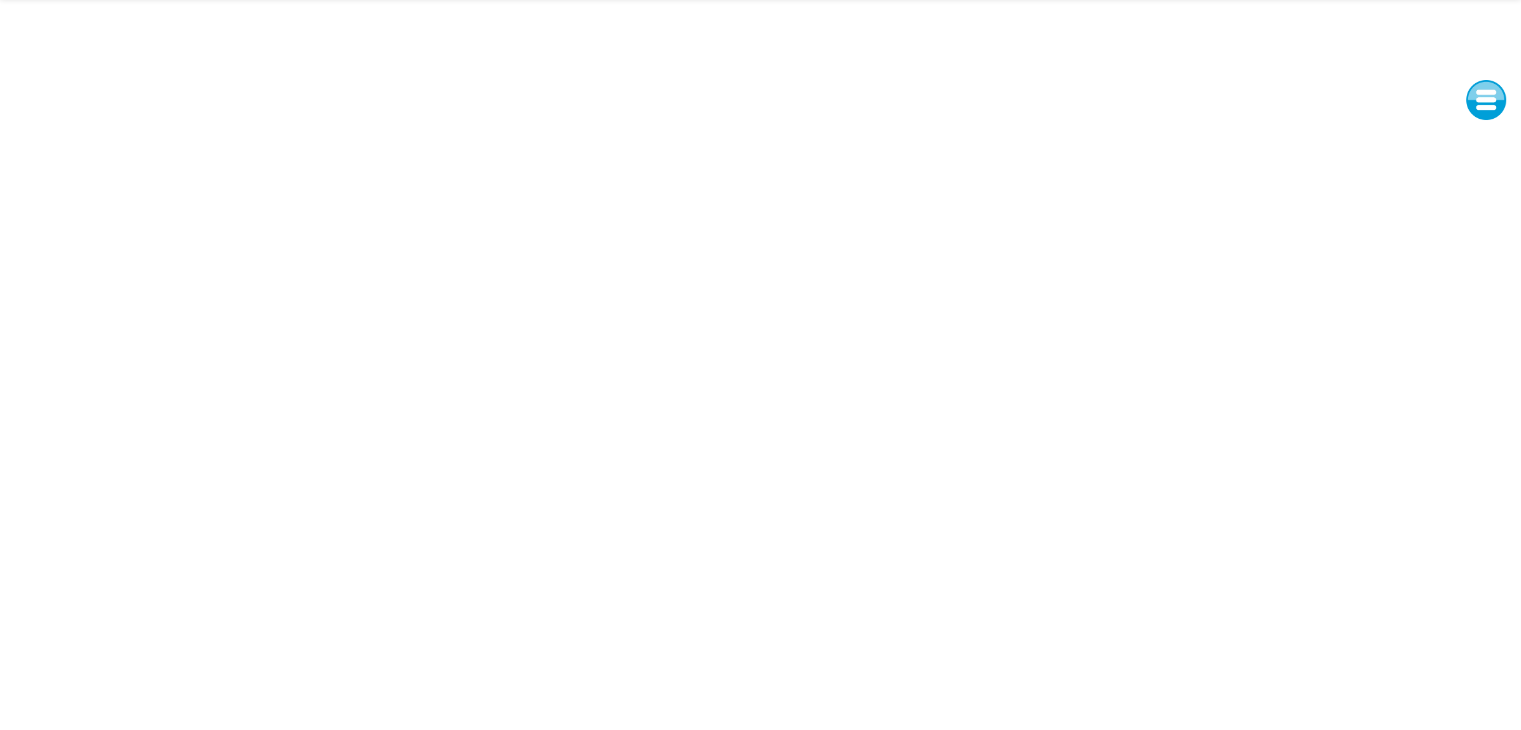 click at bounding box center (1486, 100) 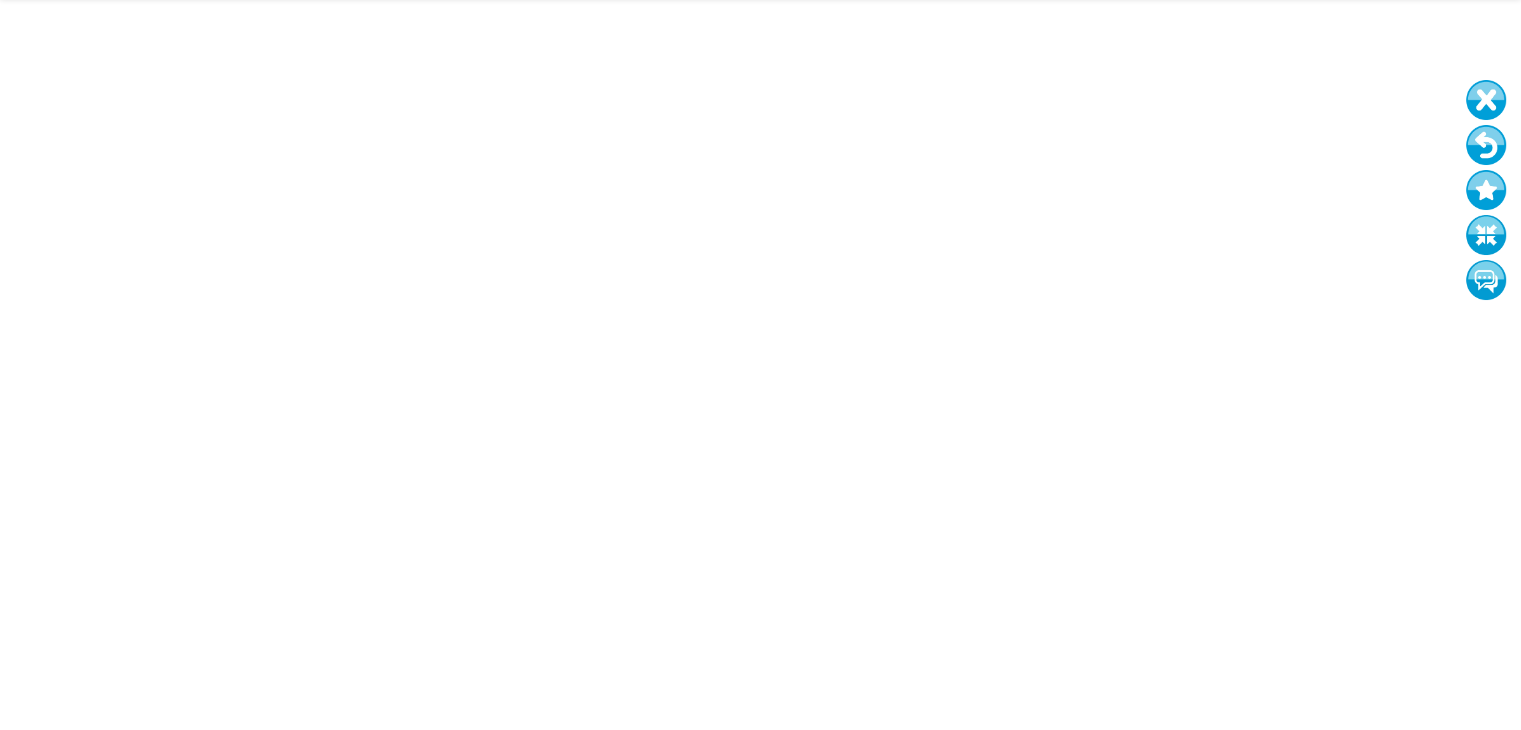 click at bounding box center [1486, 235] 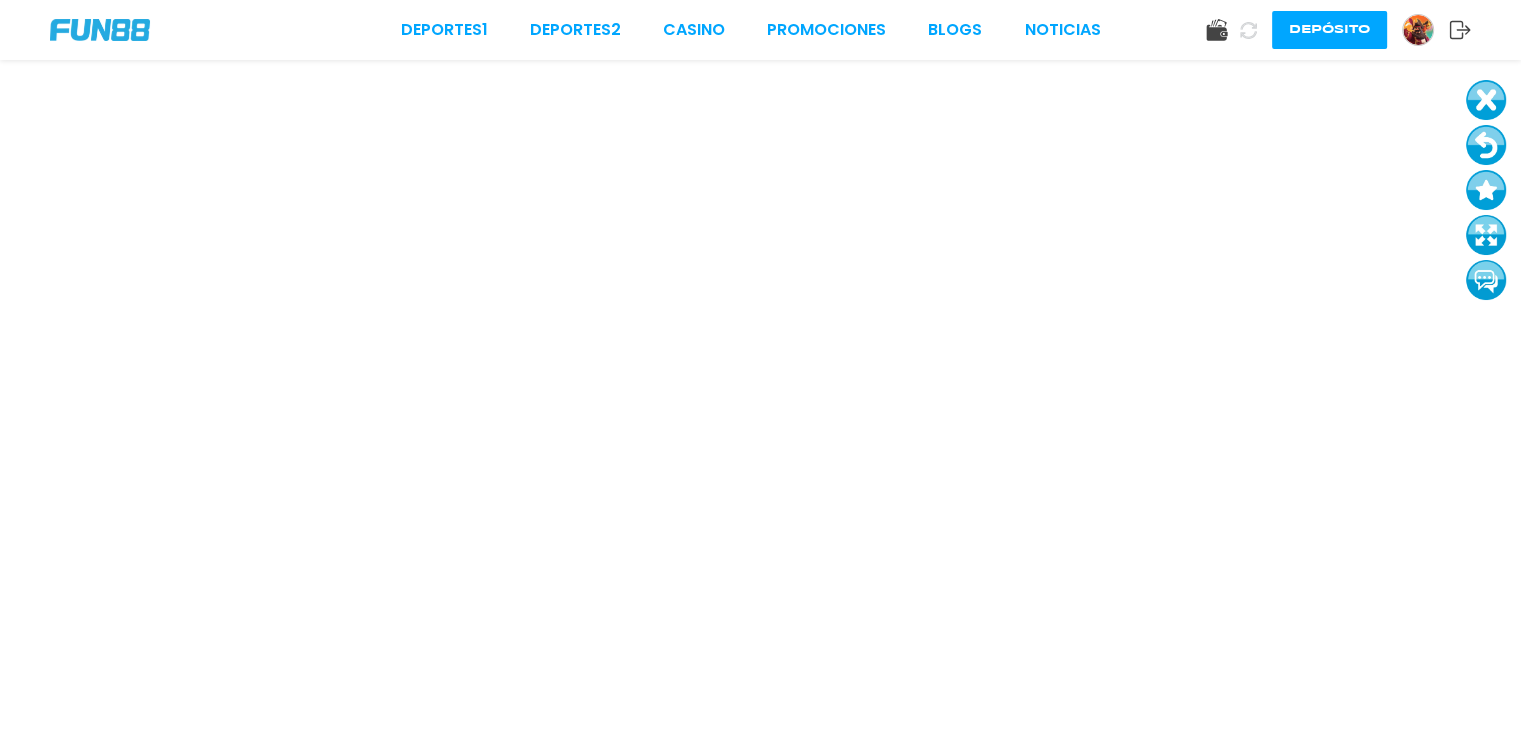 click on "Deportes  1 Deportes  2 CASINO Promociones BLOGS NOTICIAS Depósito" at bounding box center (760, 30) 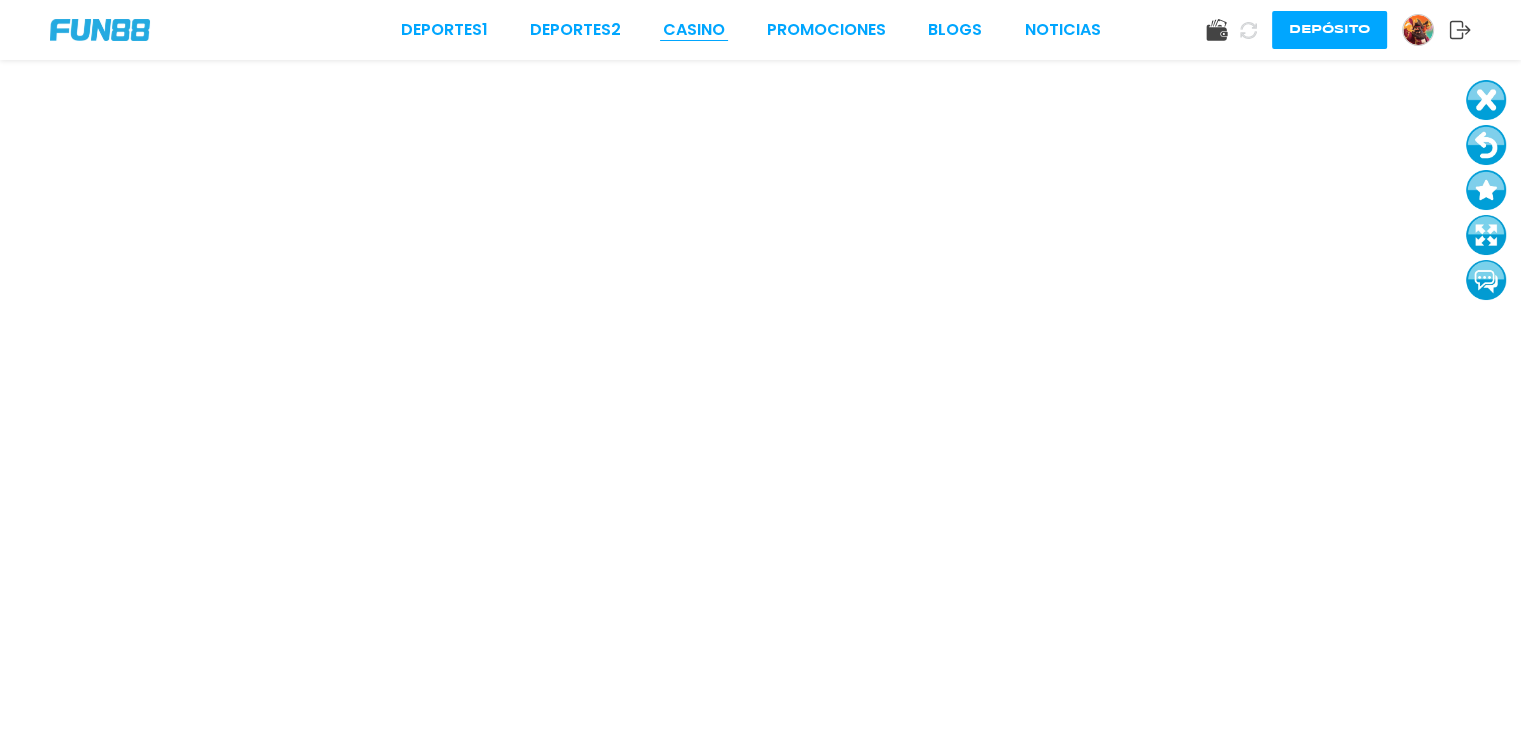 click on "CASINO" at bounding box center [694, 30] 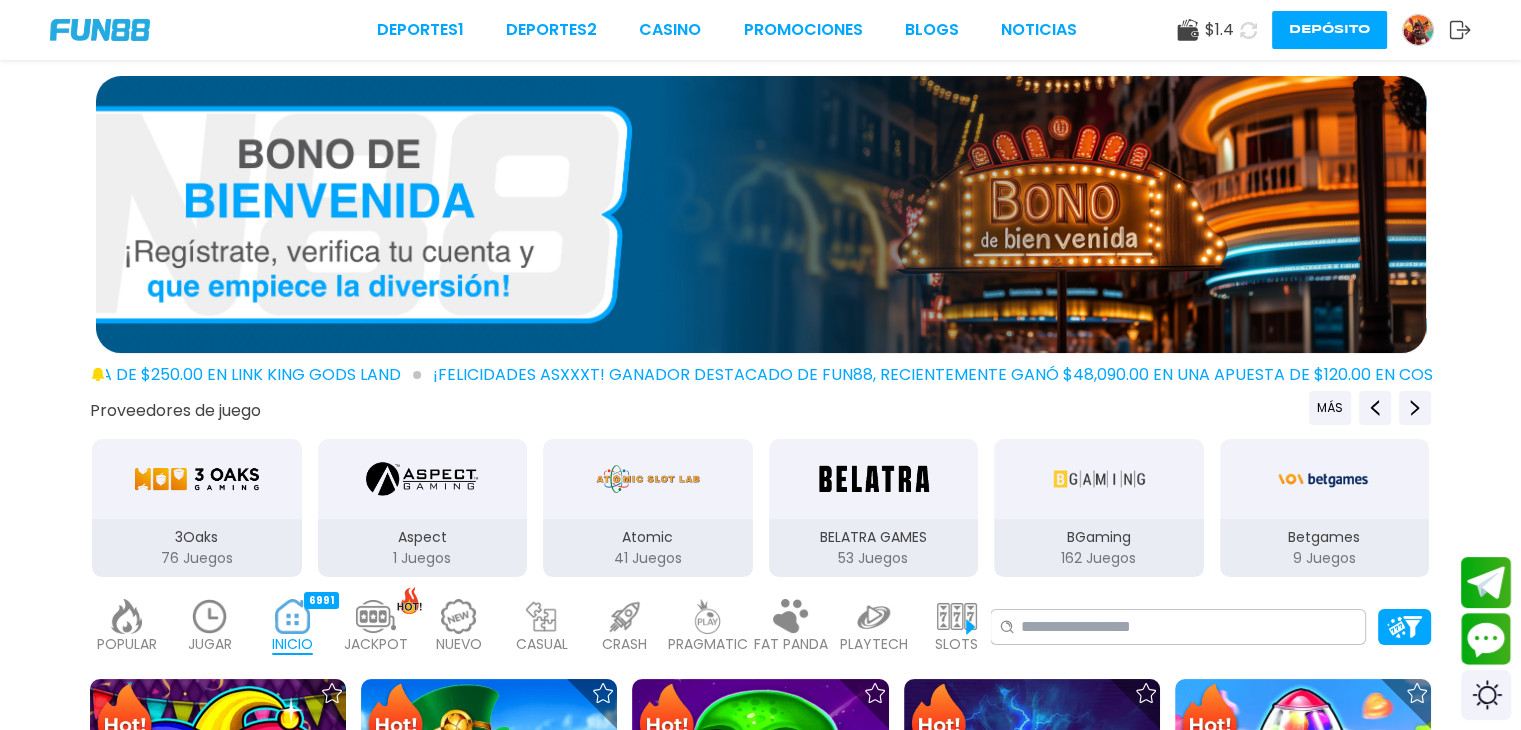 click on "$ 1.4" at bounding box center (1219, 30) 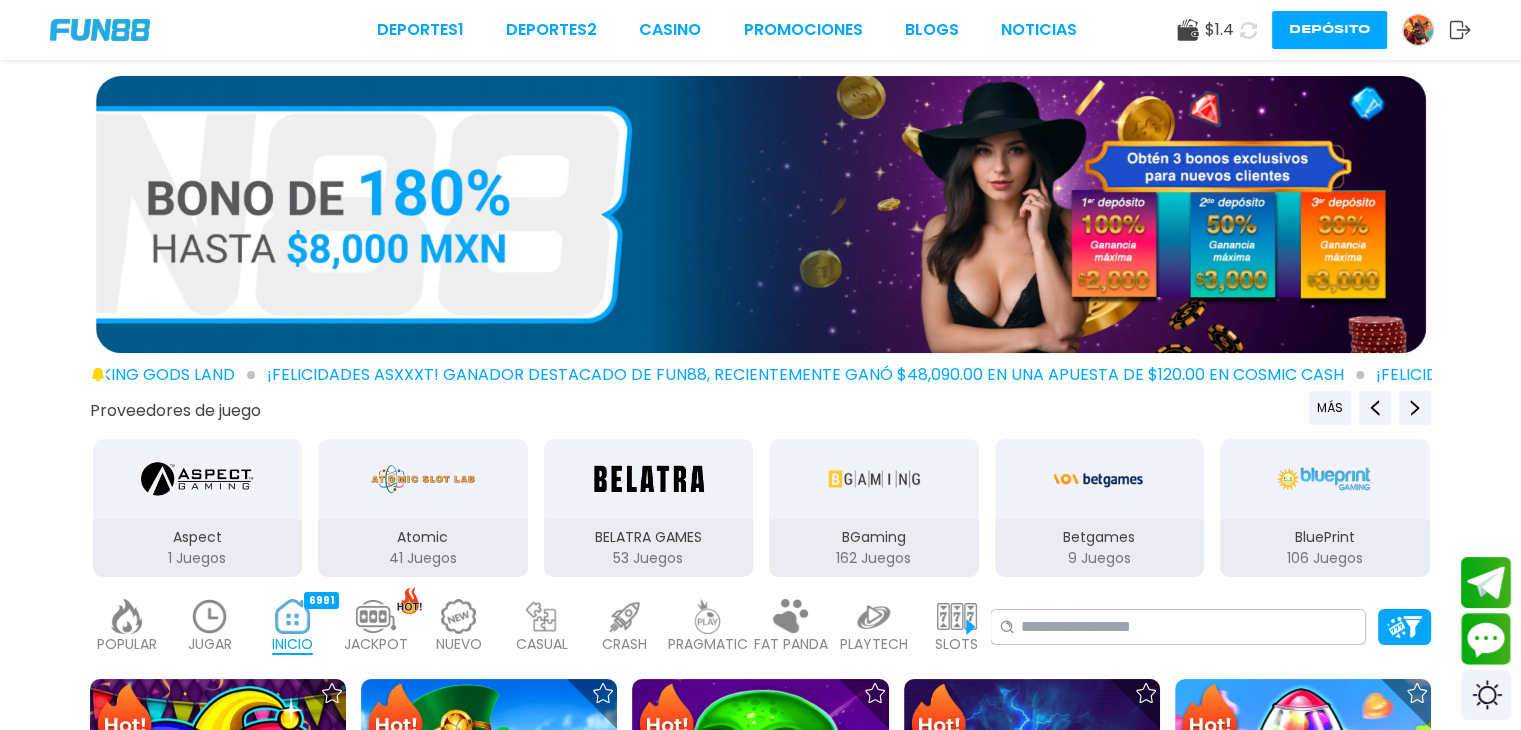 click 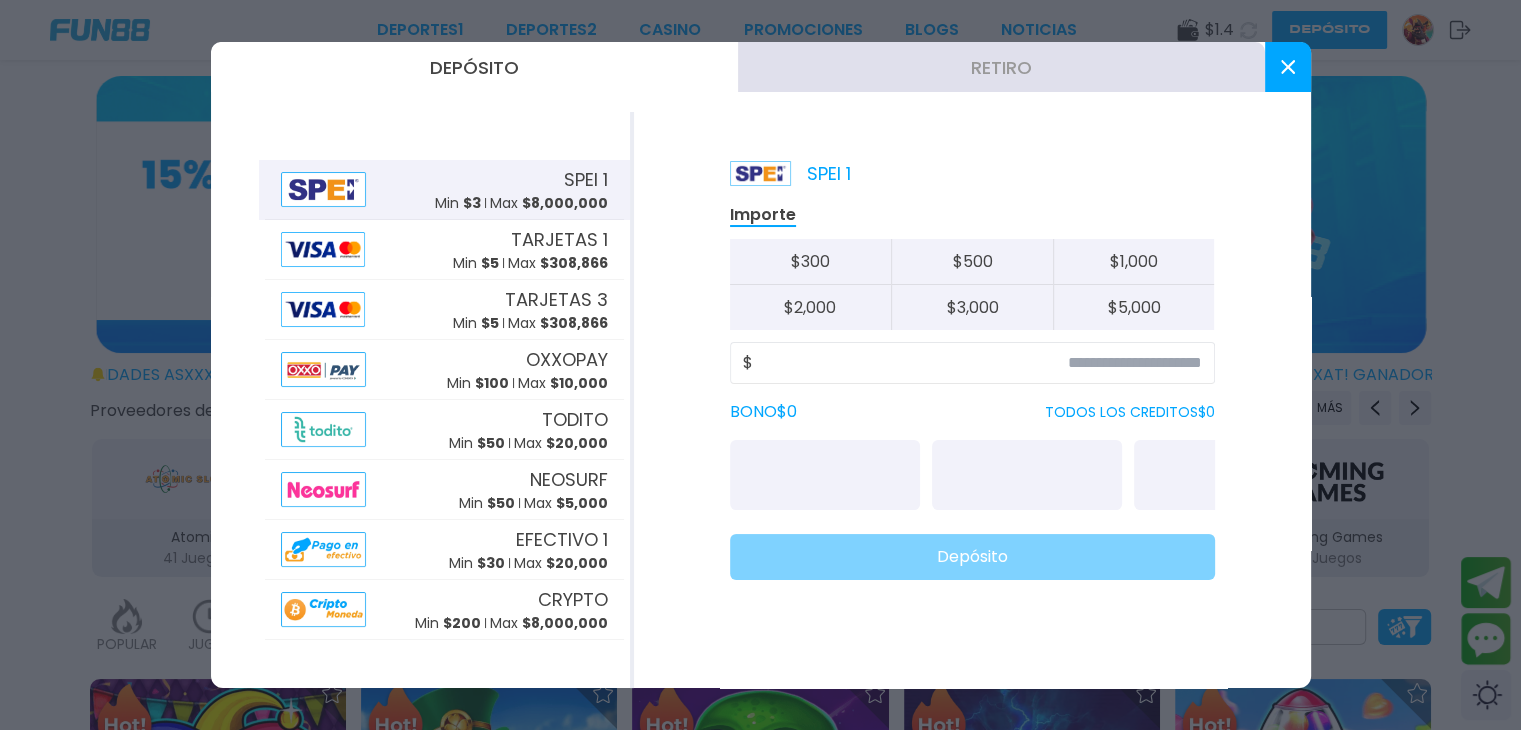 click 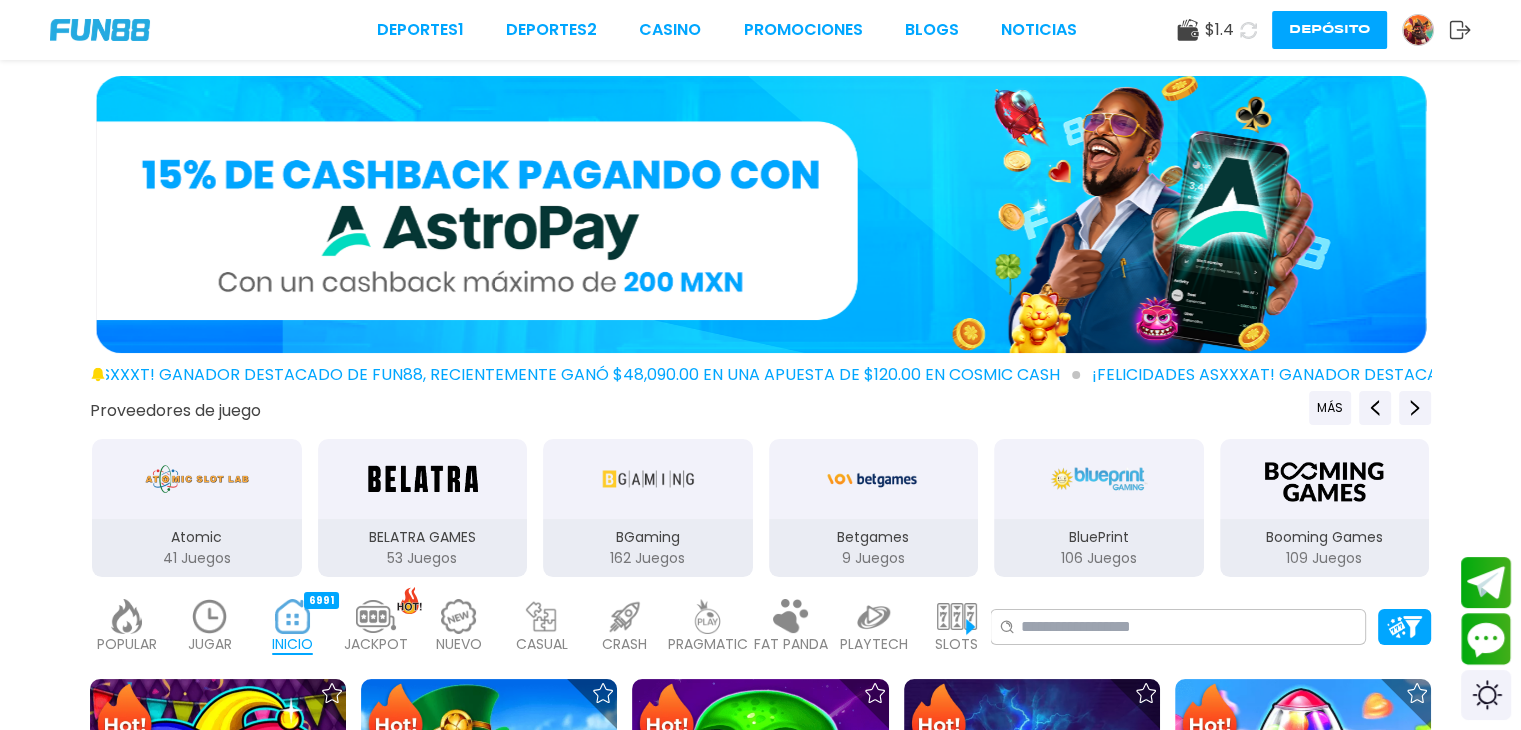 click at bounding box center [1418, 30] 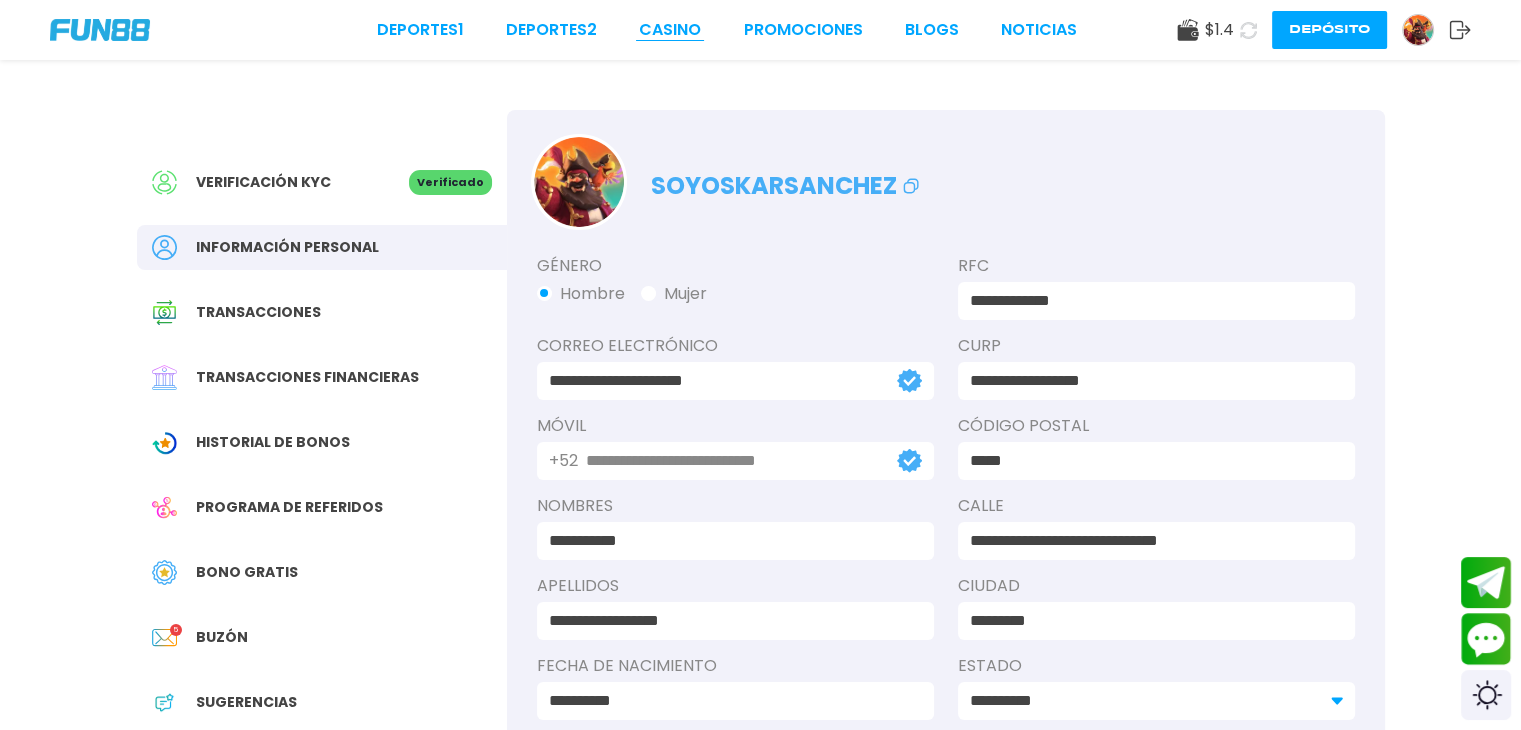 click on "CASINO" at bounding box center (670, 30) 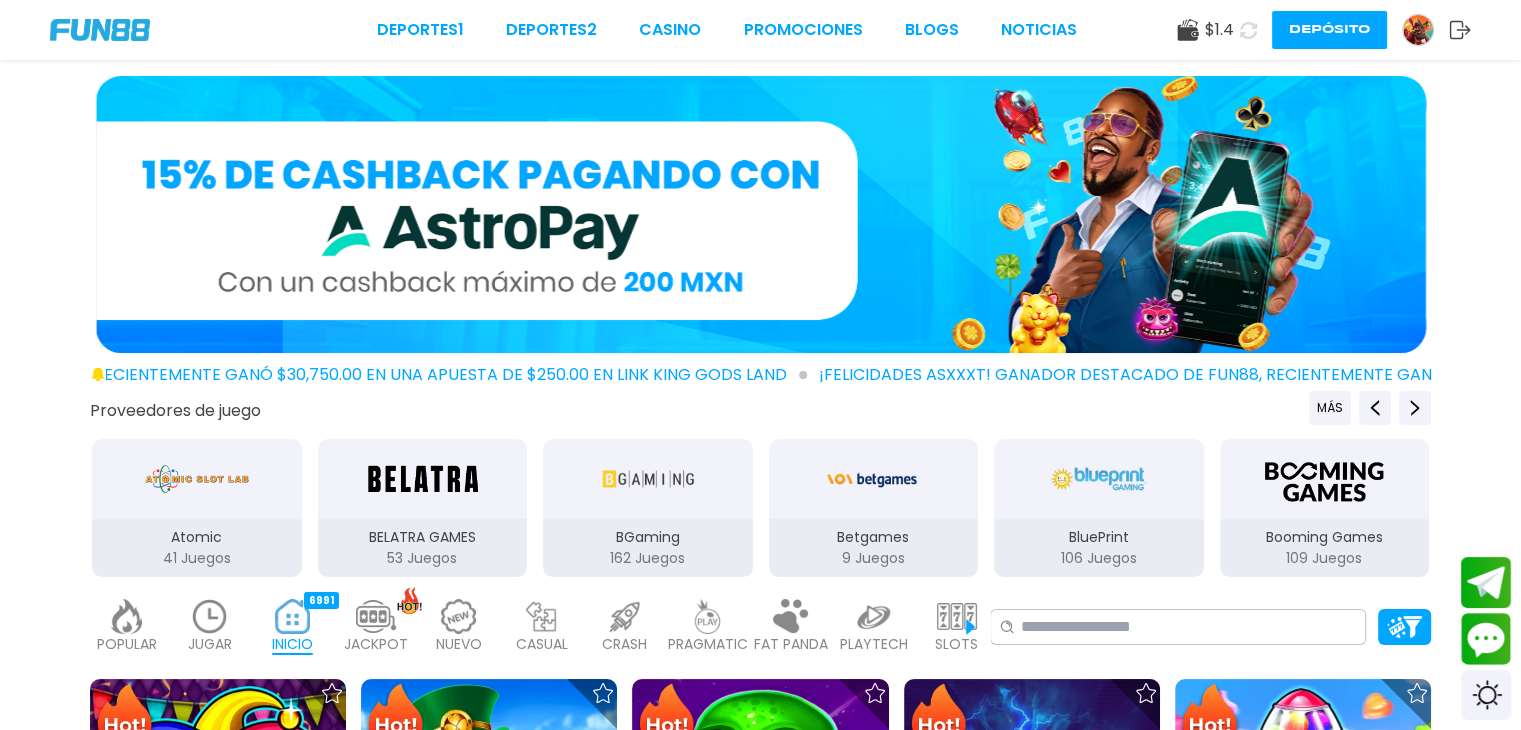 click at bounding box center [210, 616] 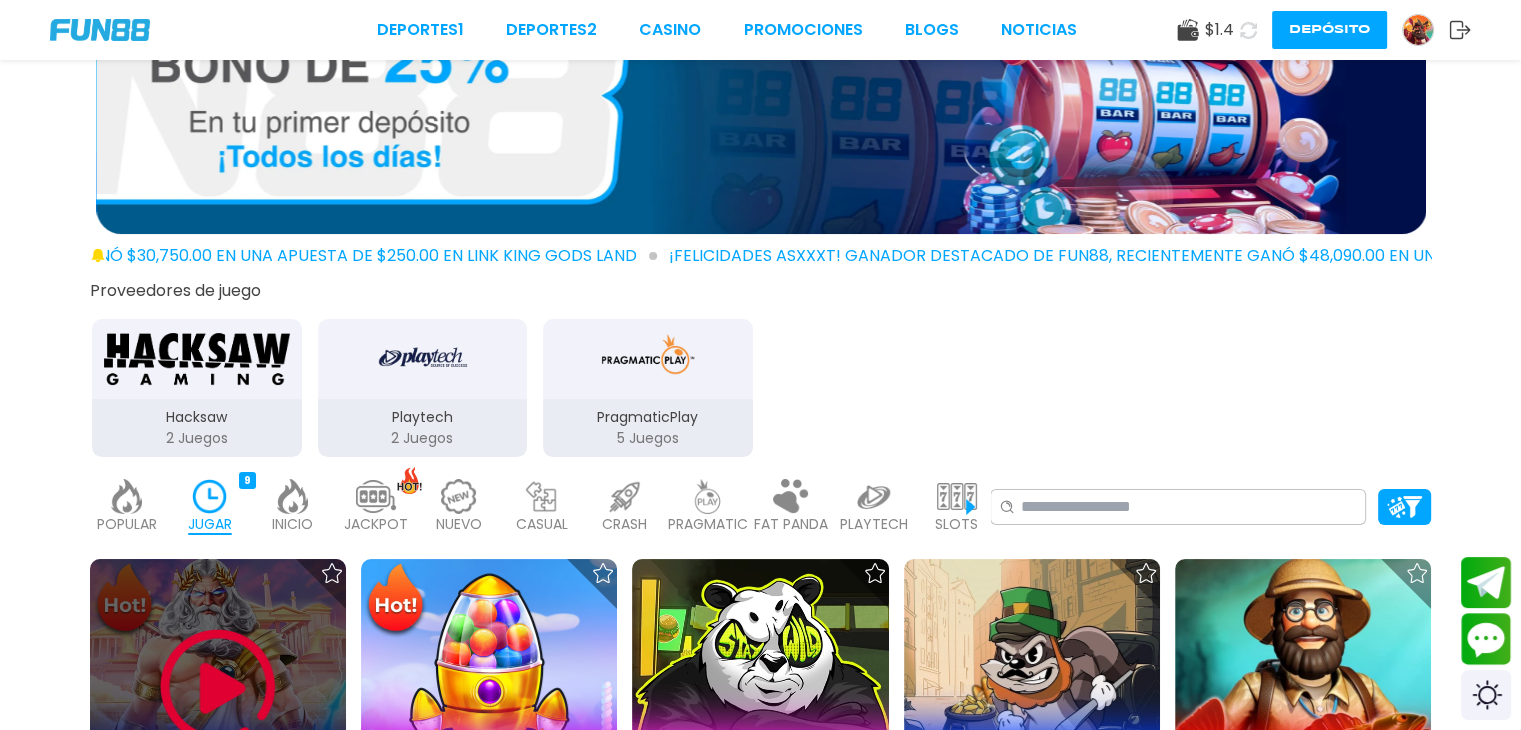 scroll, scrollTop: 120, scrollLeft: 0, axis: vertical 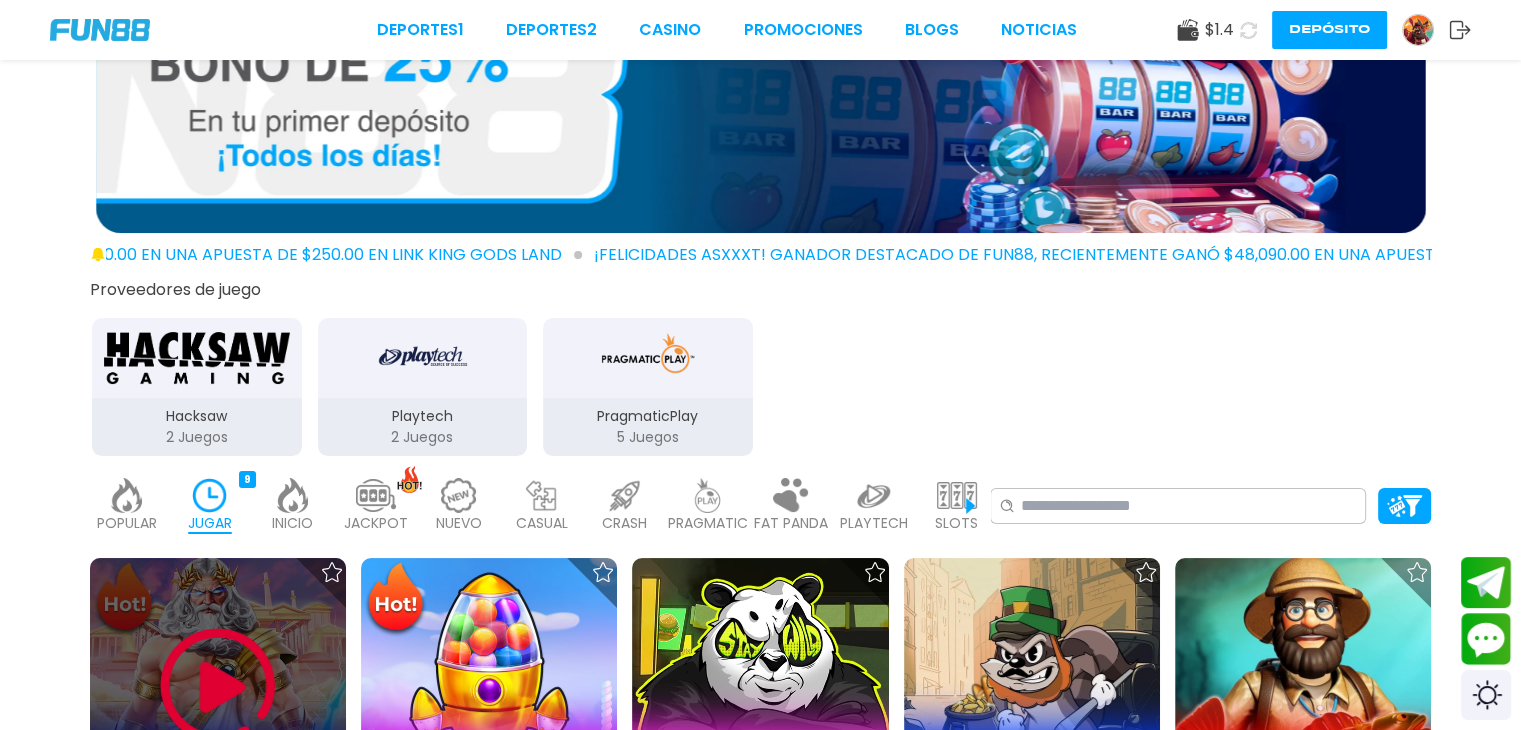 click at bounding box center (218, 686) 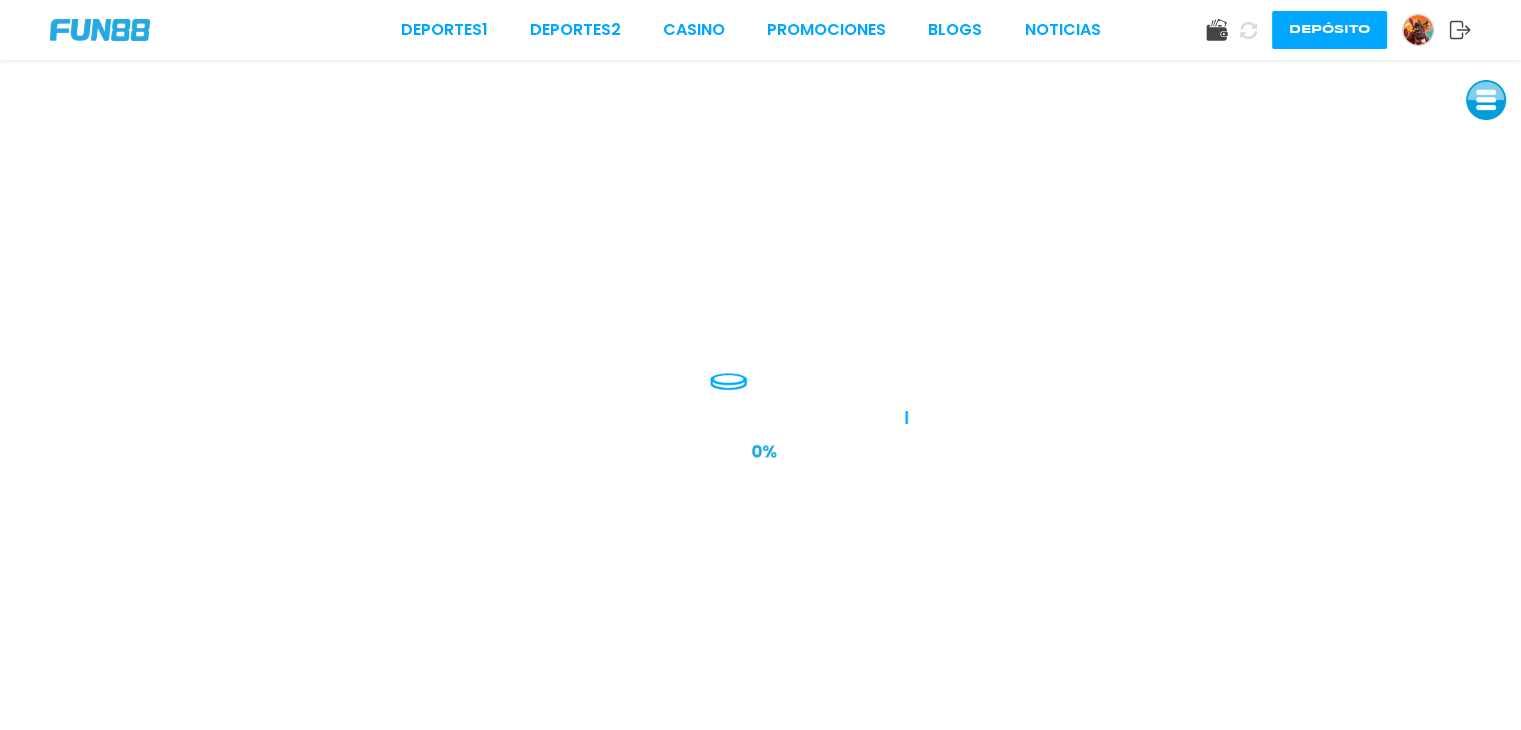 scroll, scrollTop: 0, scrollLeft: 0, axis: both 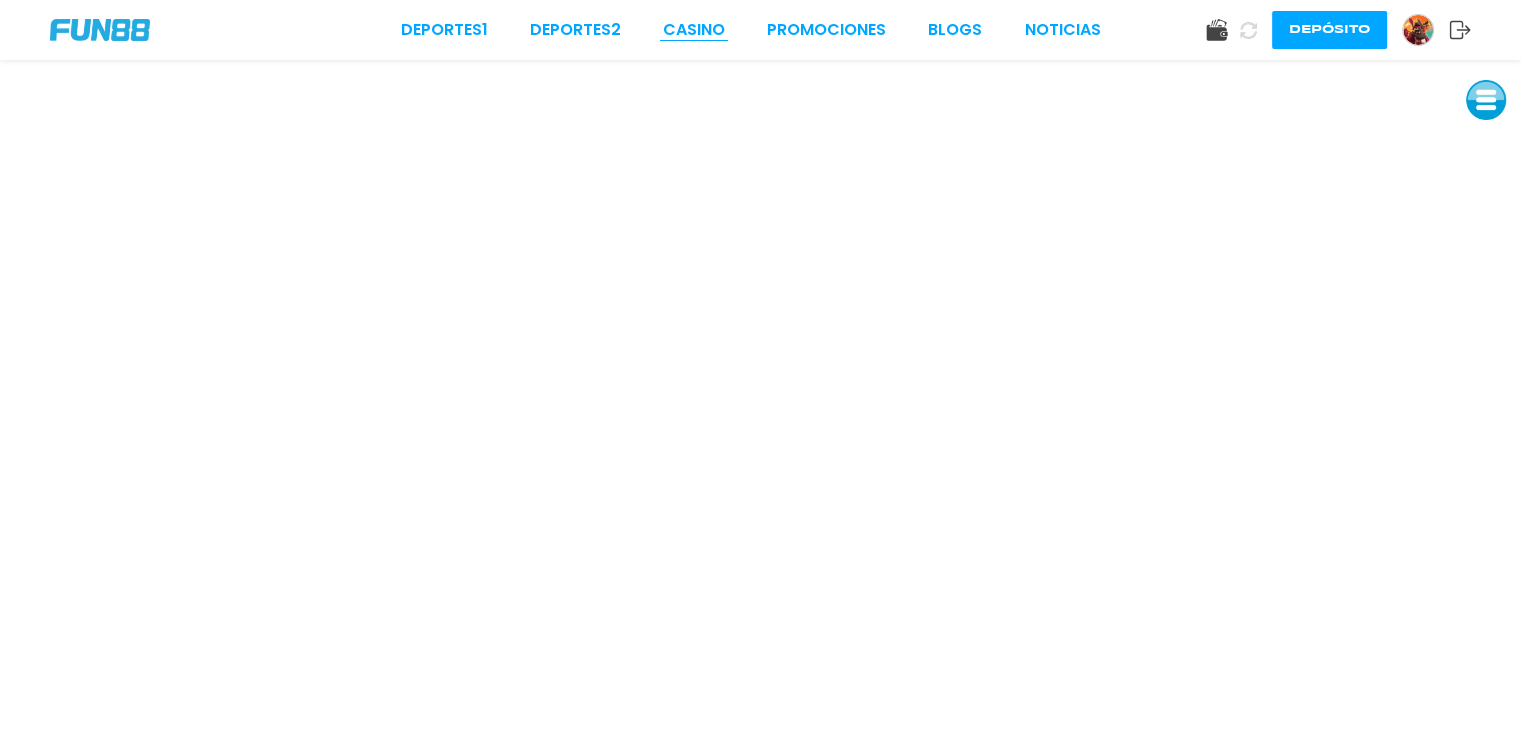 click on "CASINO" at bounding box center (694, 30) 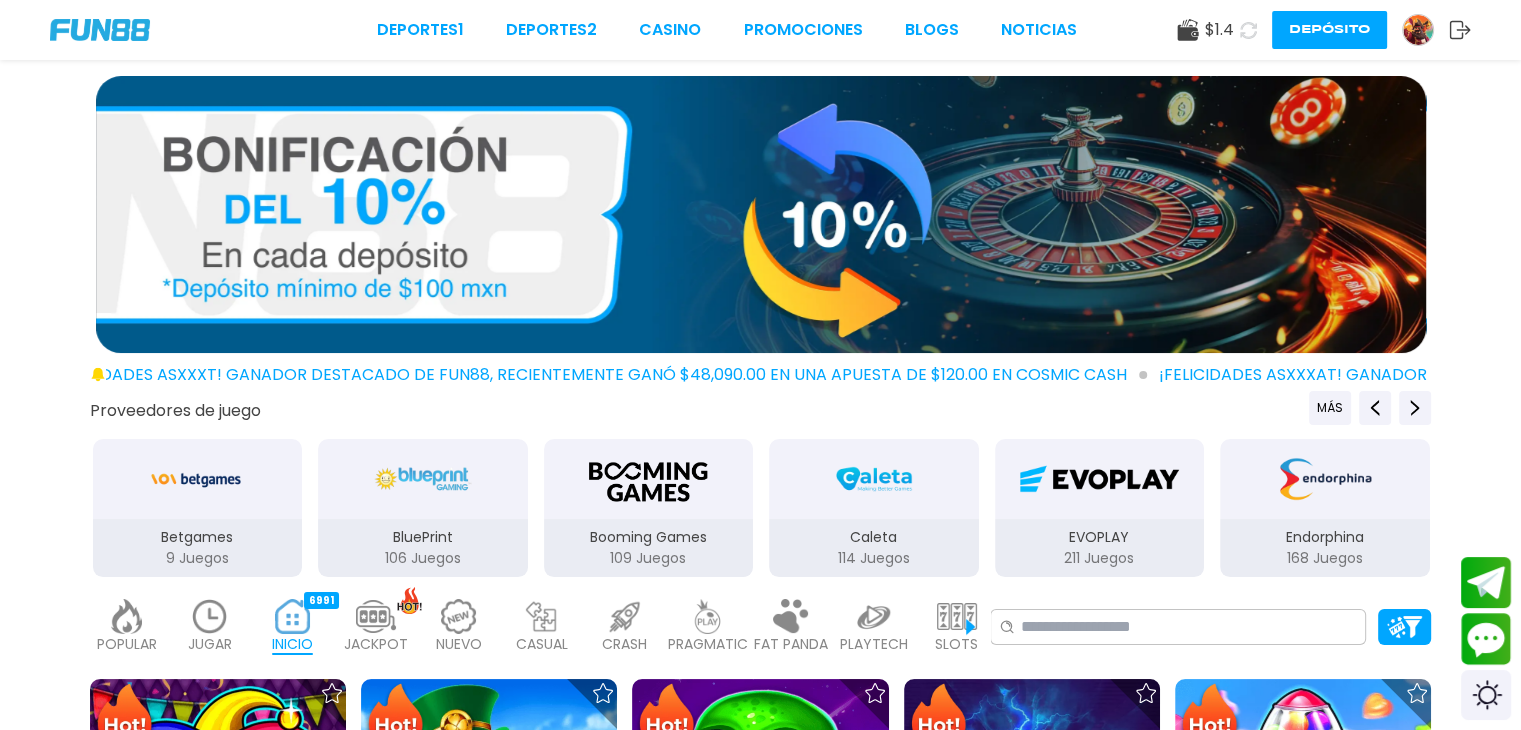 click at bounding box center (210, 616) 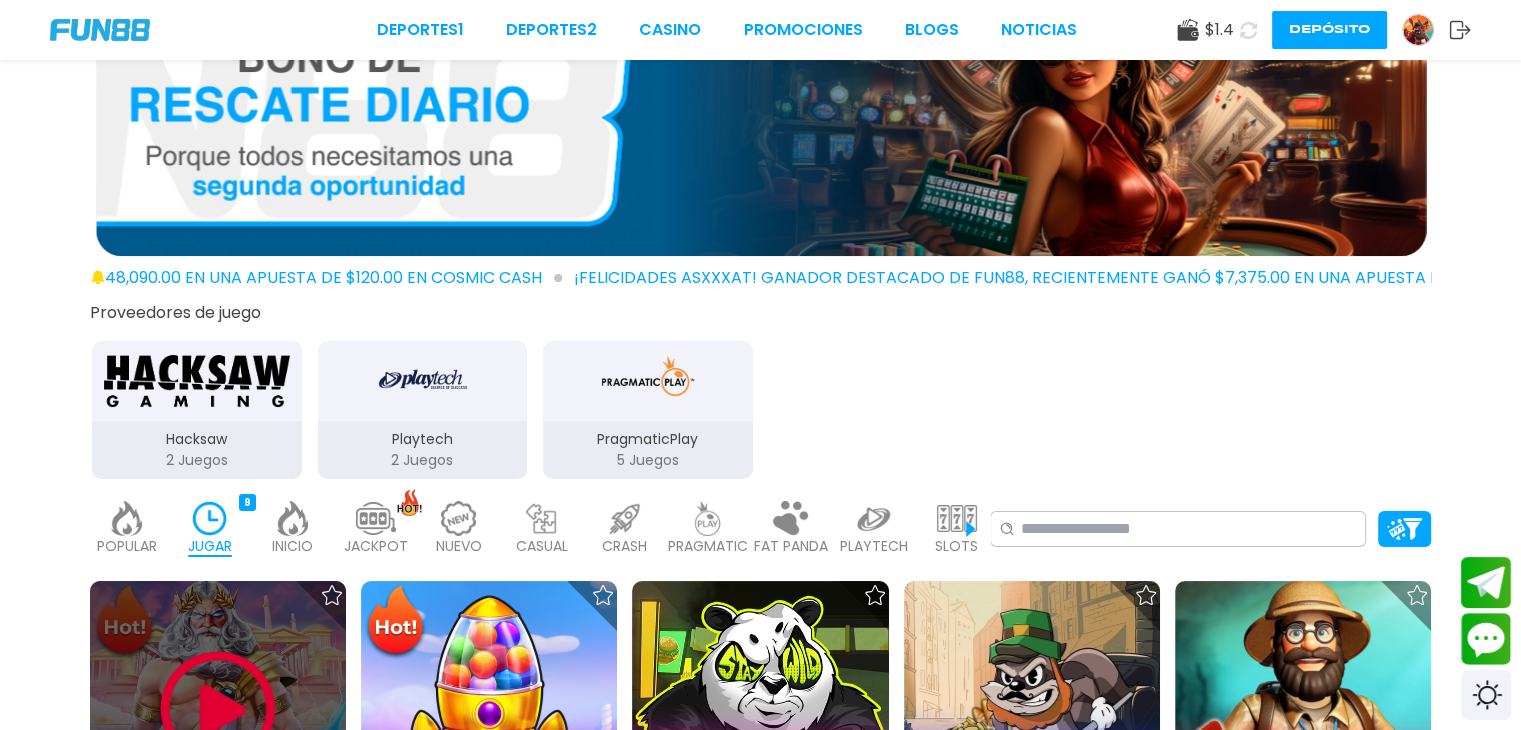 scroll, scrollTop: 360, scrollLeft: 0, axis: vertical 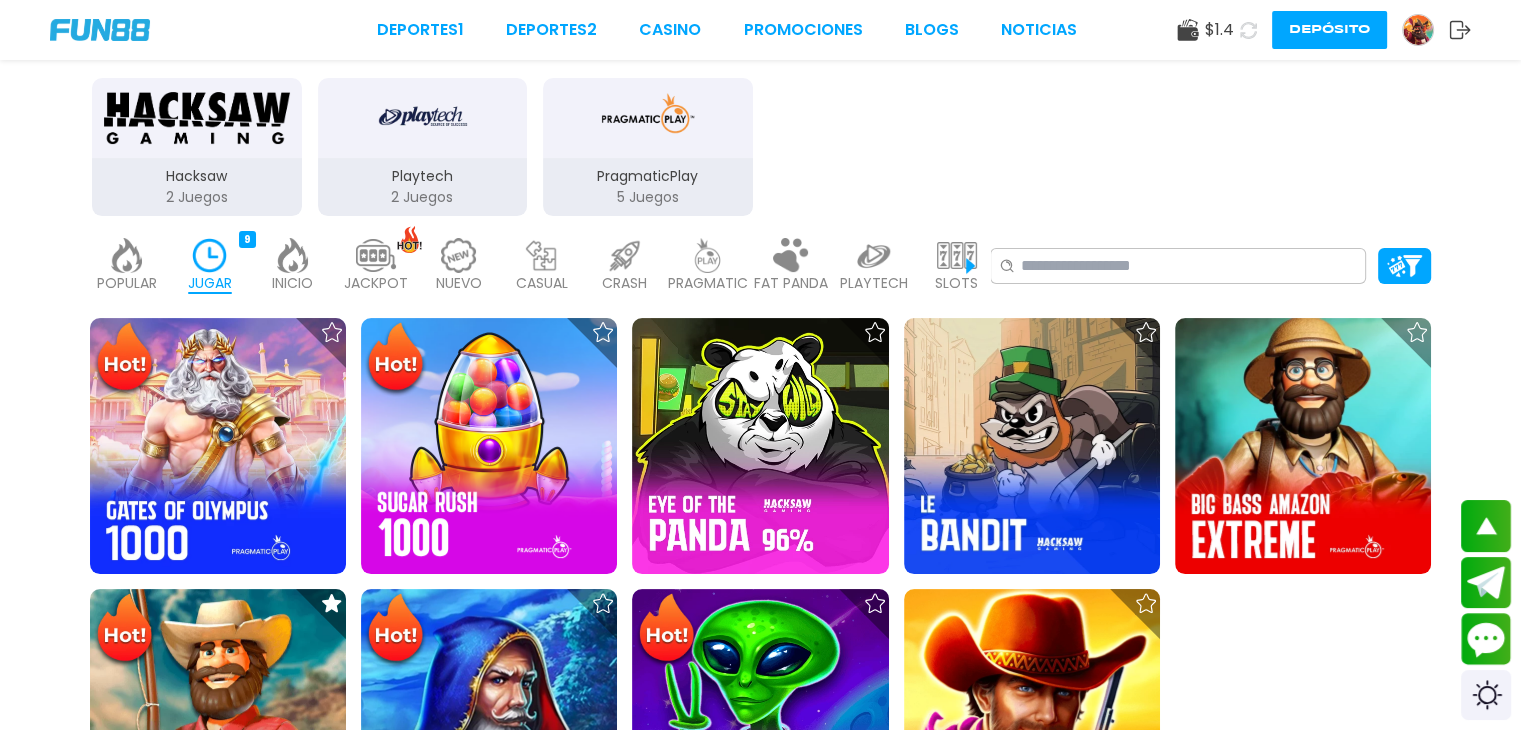 click 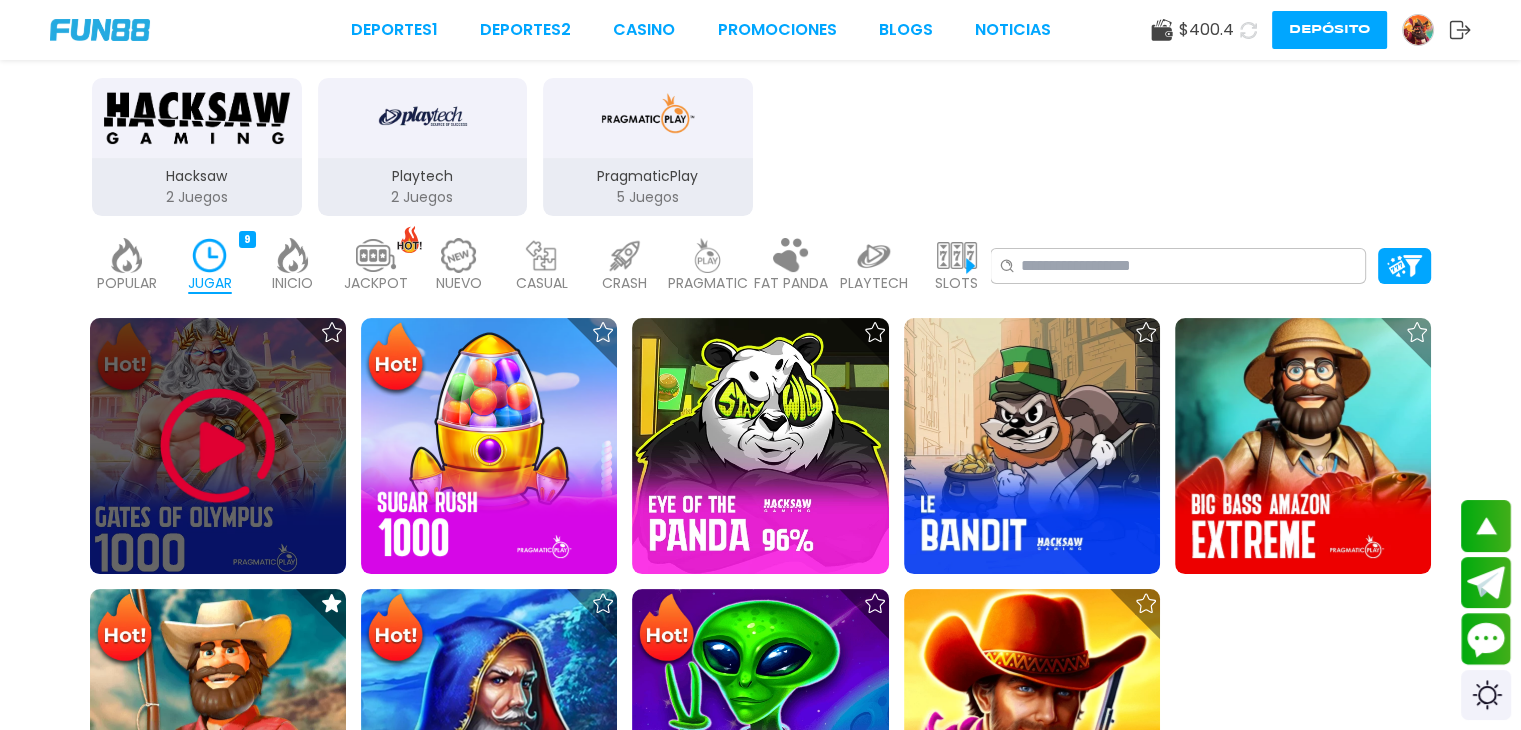 click at bounding box center (218, 446) 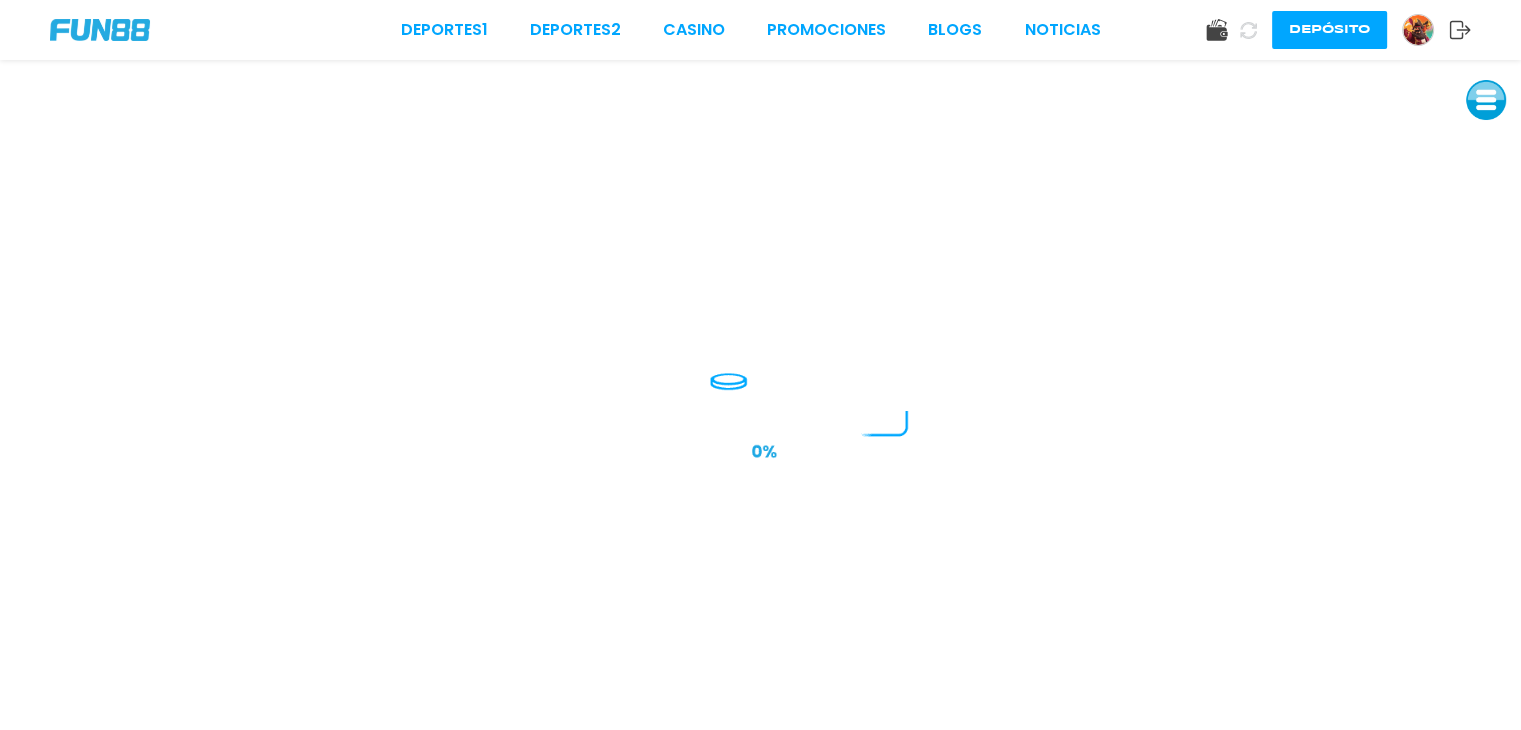 scroll, scrollTop: 0, scrollLeft: 0, axis: both 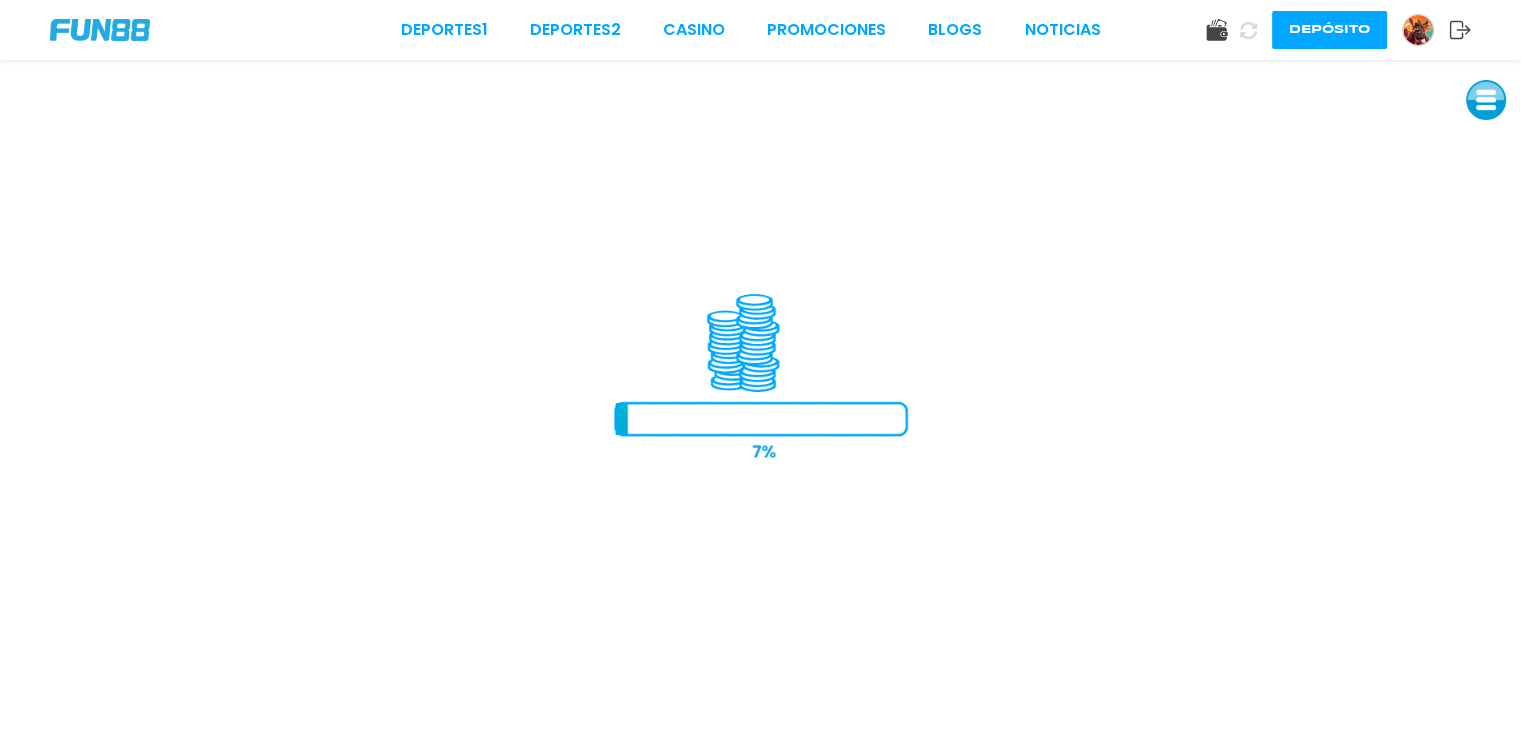 click at bounding box center [1486, 100] 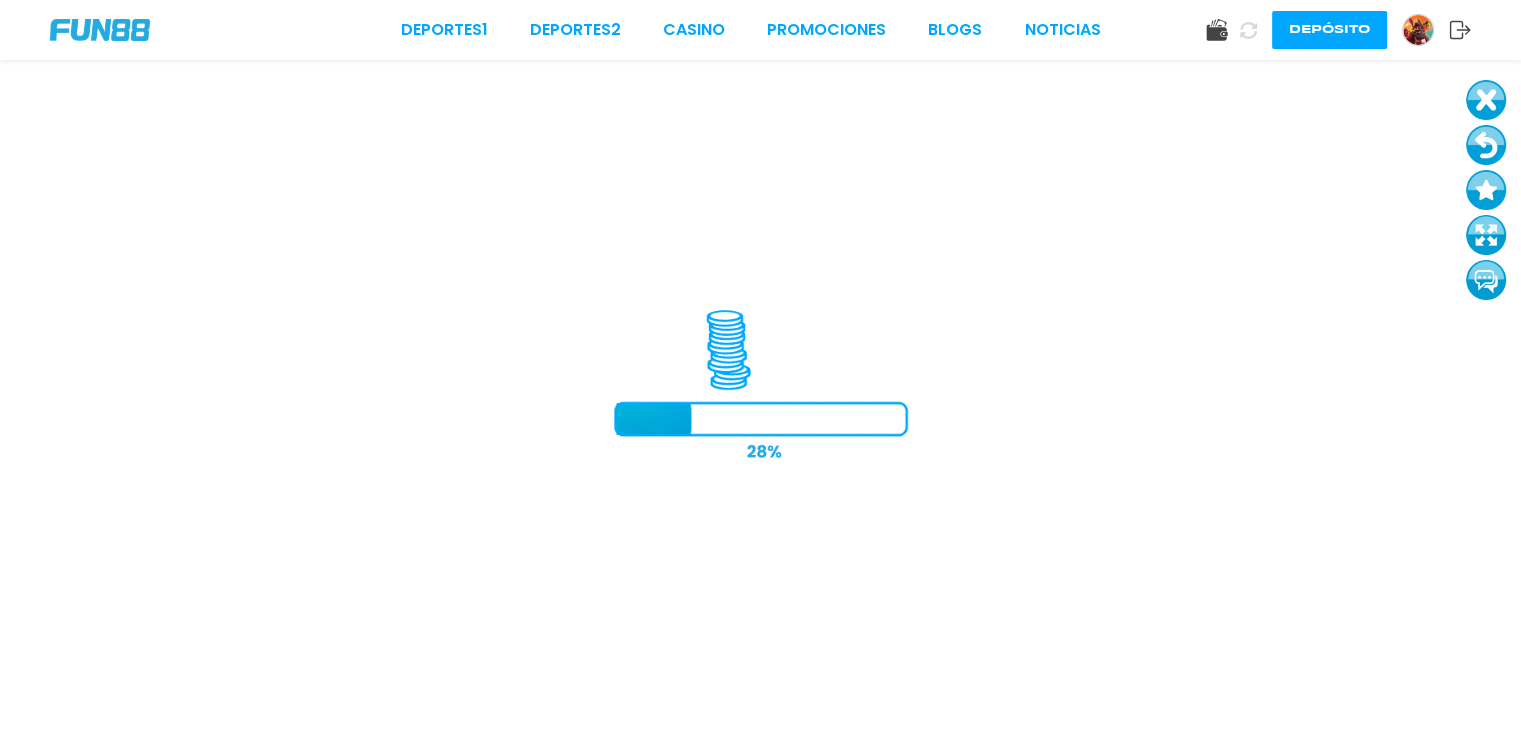 click at bounding box center (1486, 235) 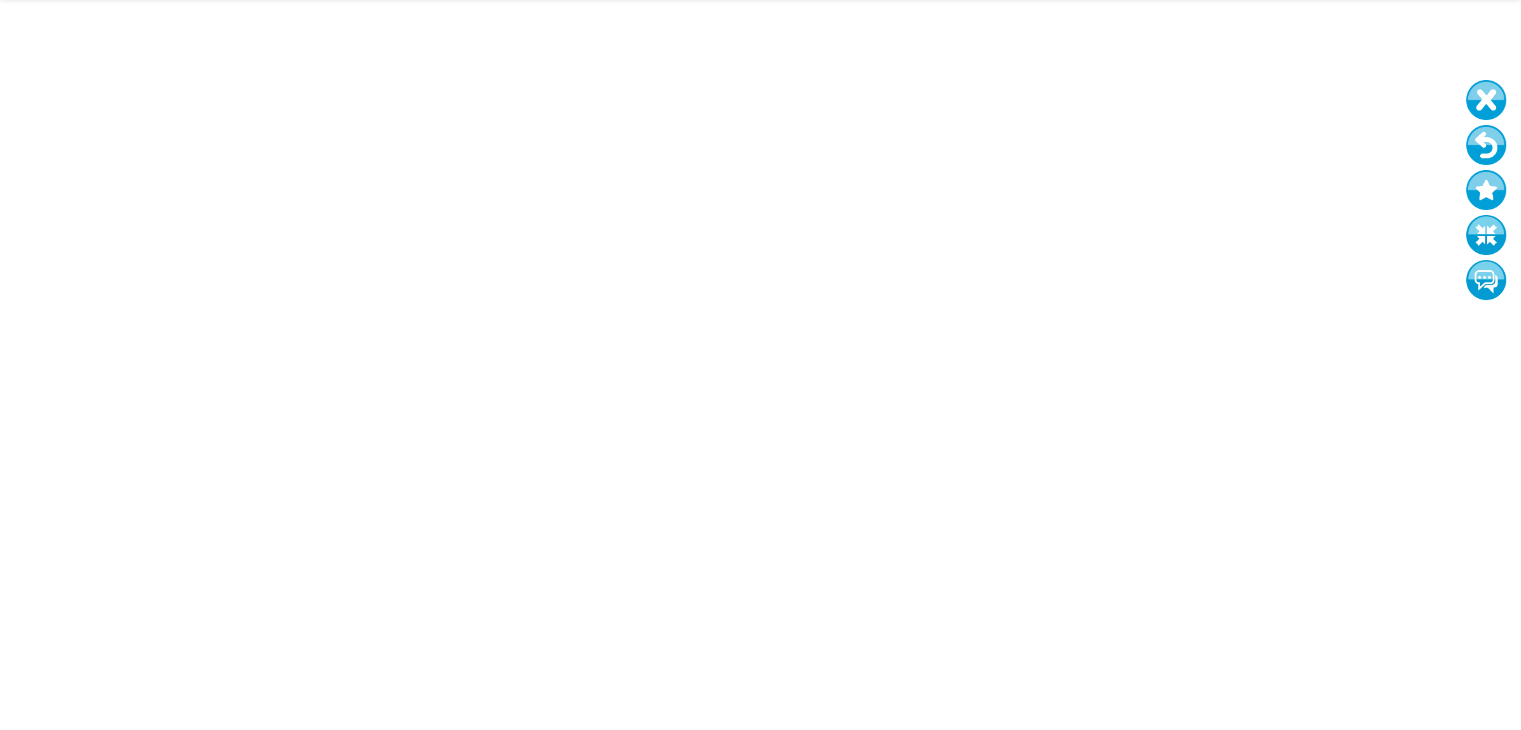 click at bounding box center (1486, 100) 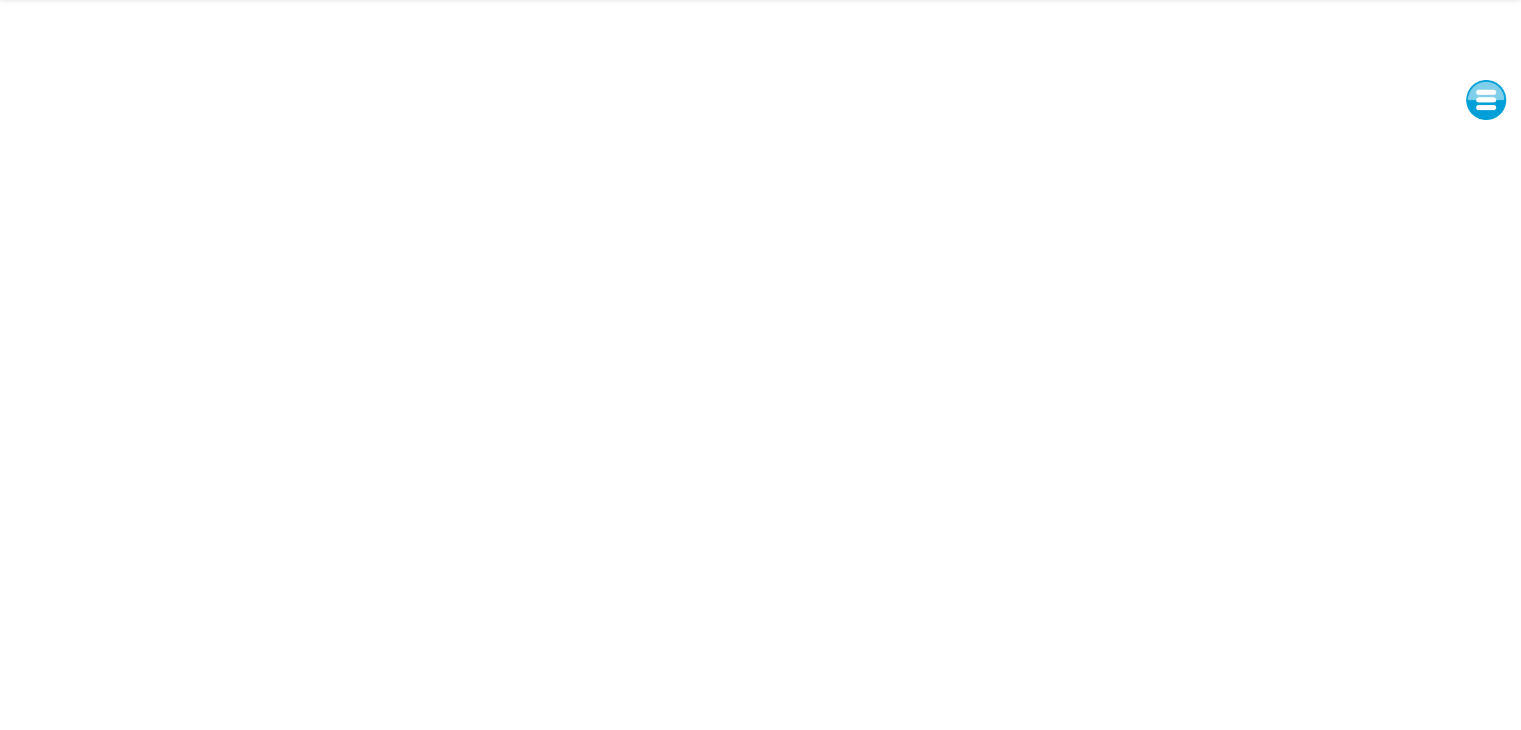 click at bounding box center [1486, 100] 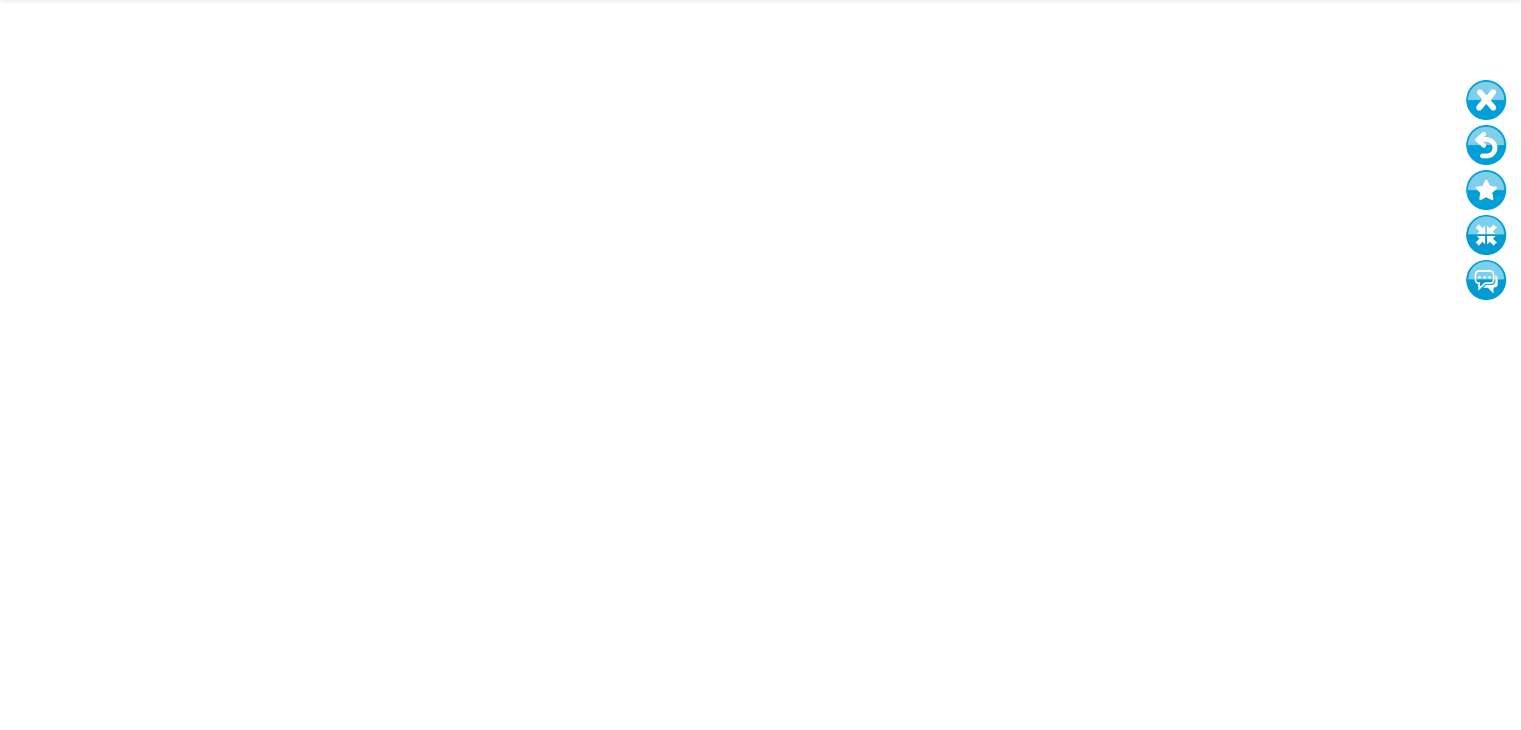 click at bounding box center [1486, 100] 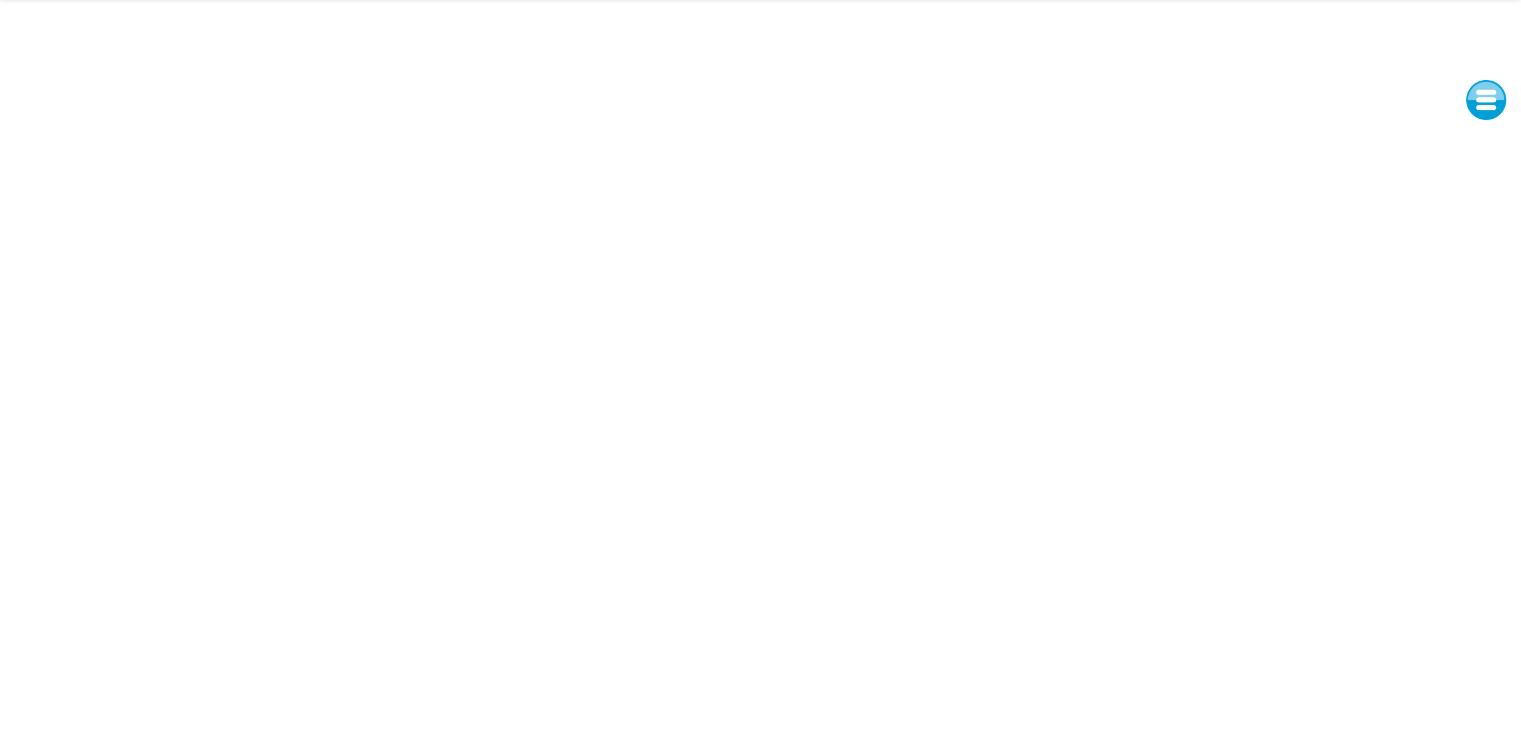 click at bounding box center (1486, 100) 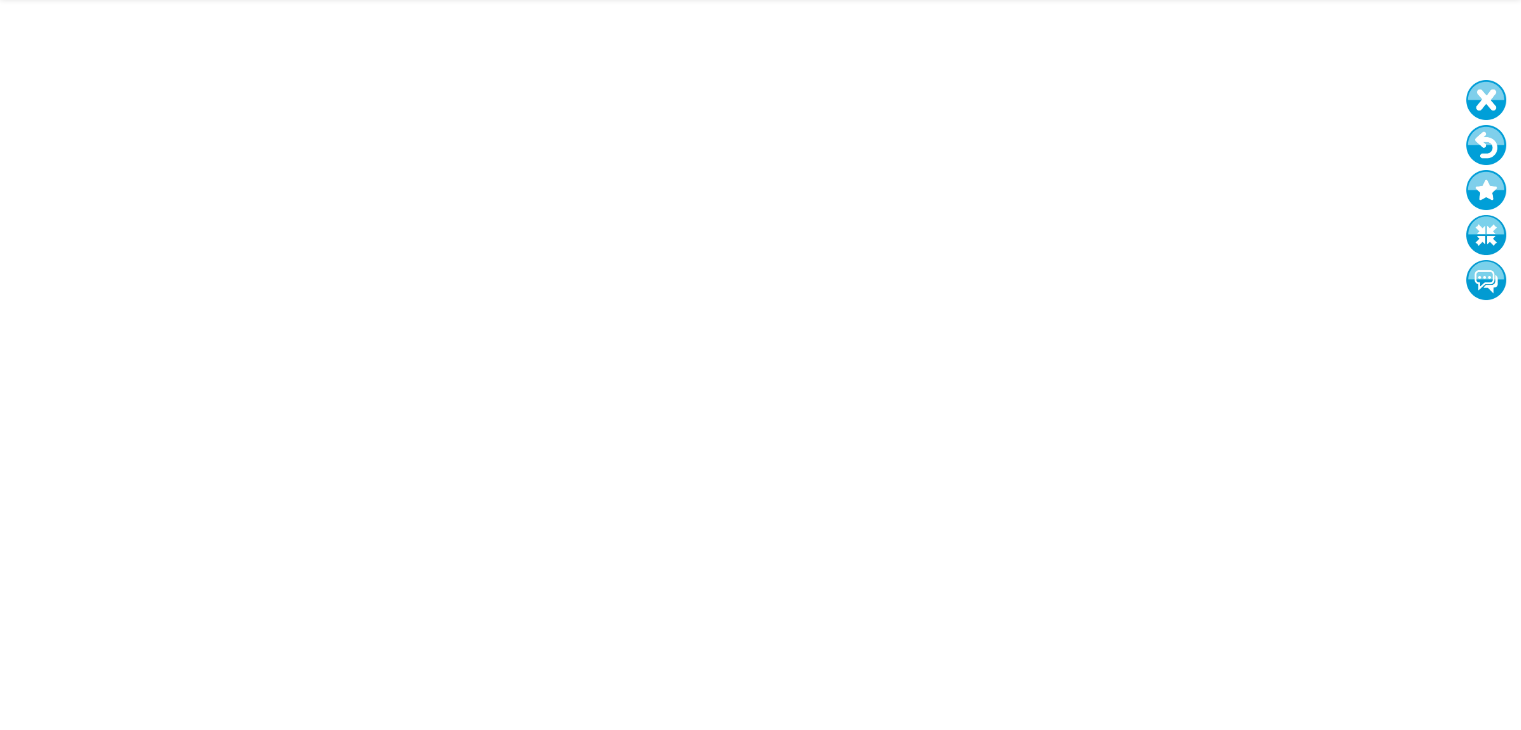 click at bounding box center [1486, 235] 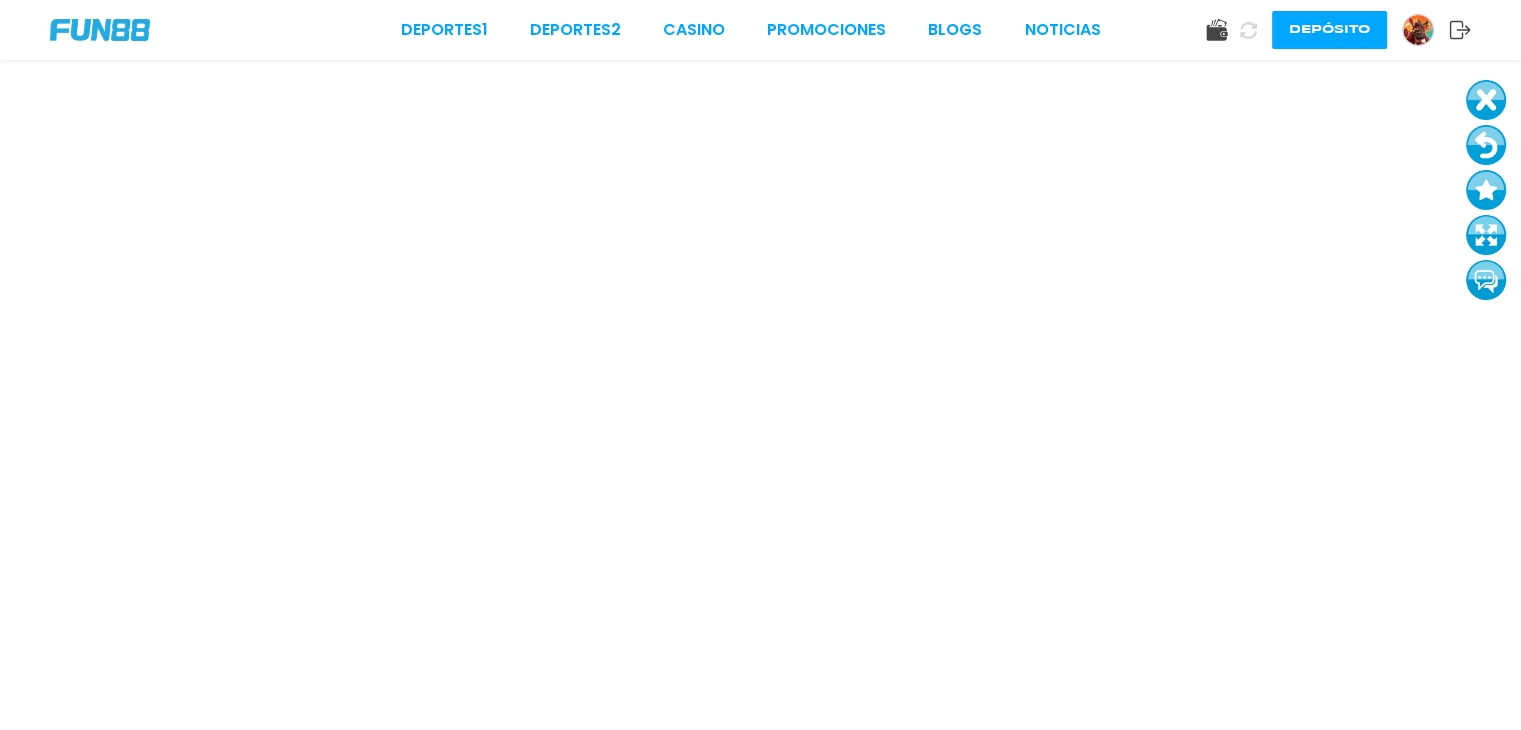 click at bounding box center (1418, 30) 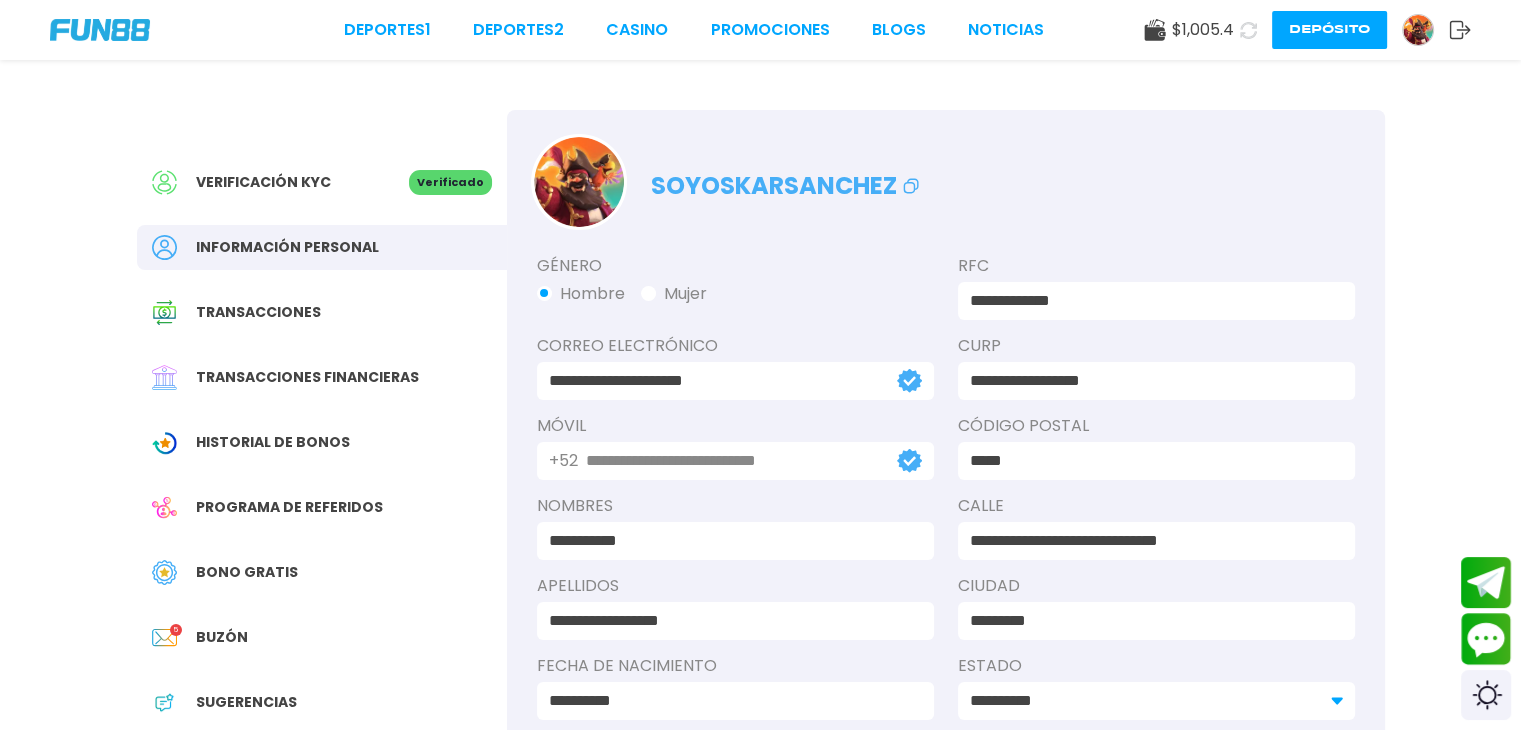 click on "Depósito" at bounding box center [1329, 30] 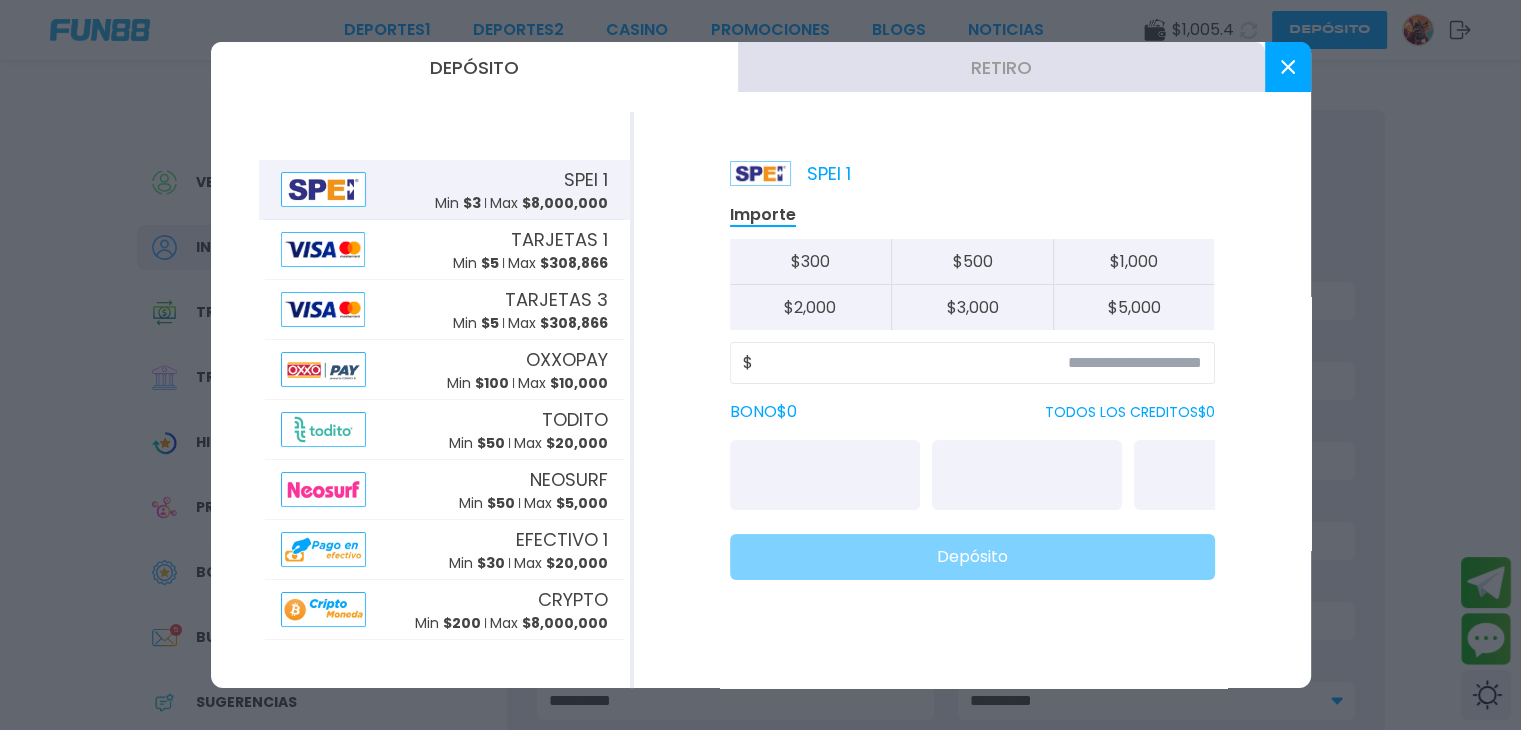 click on "Retiro" at bounding box center [1001, 67] 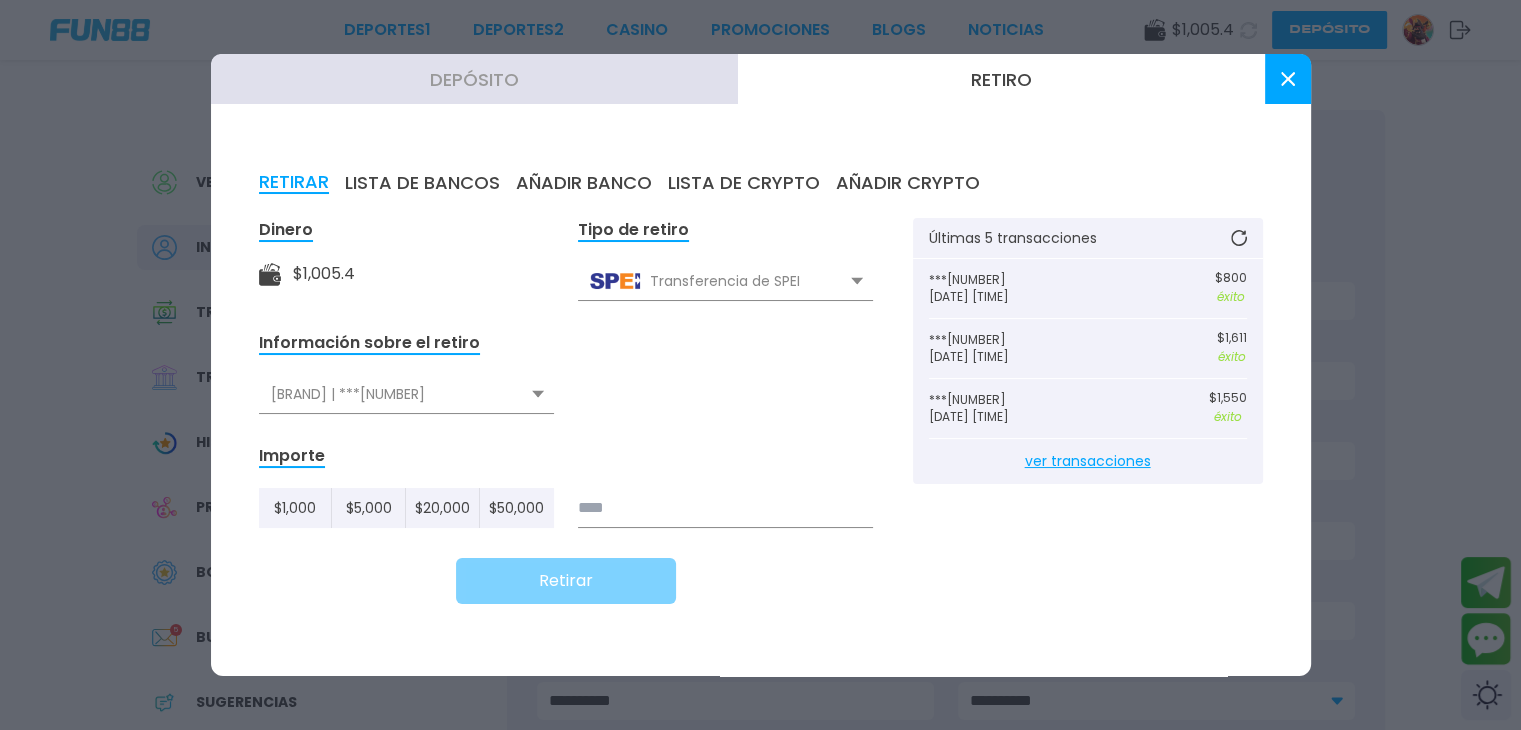 click at bounding box center (725, 508) 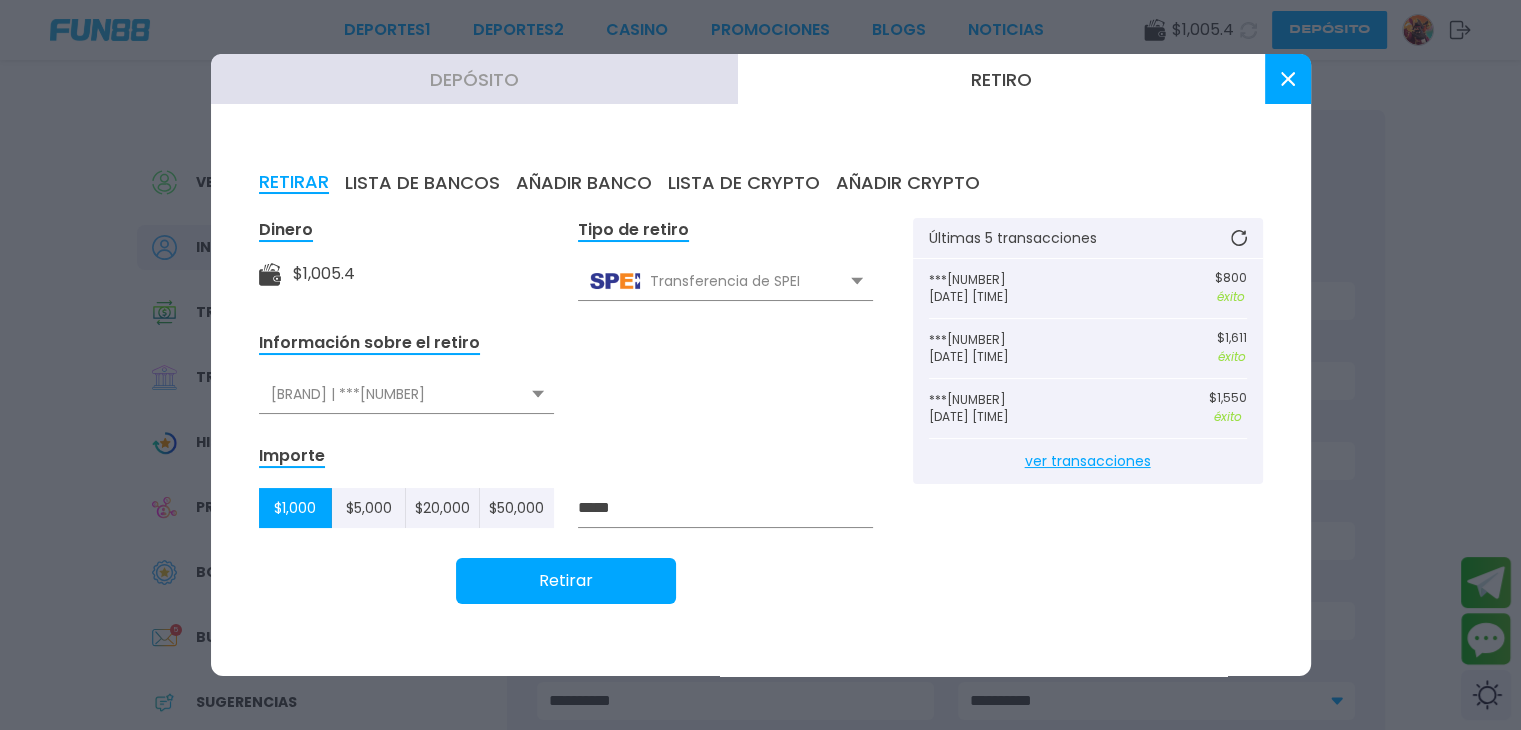 type on "*****" 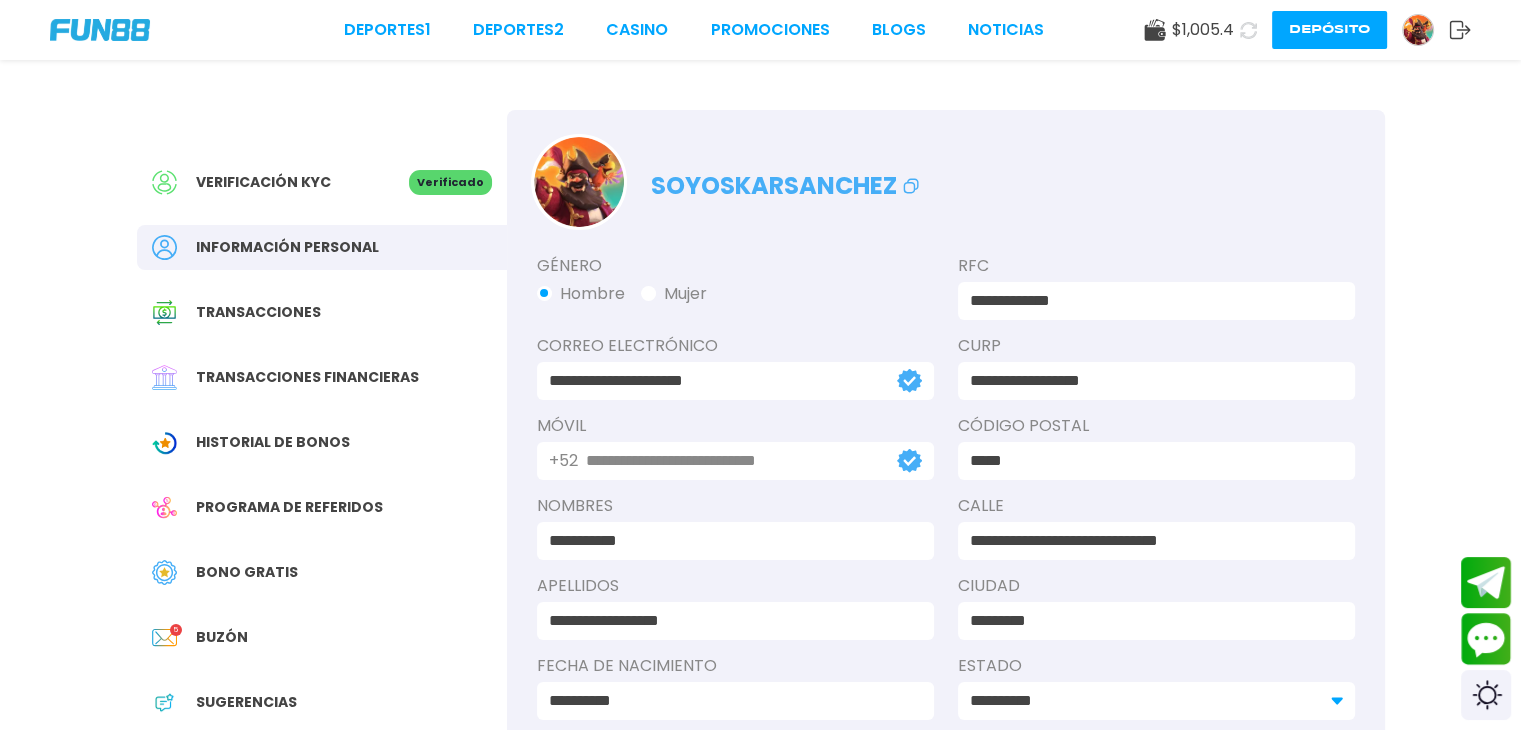 click 